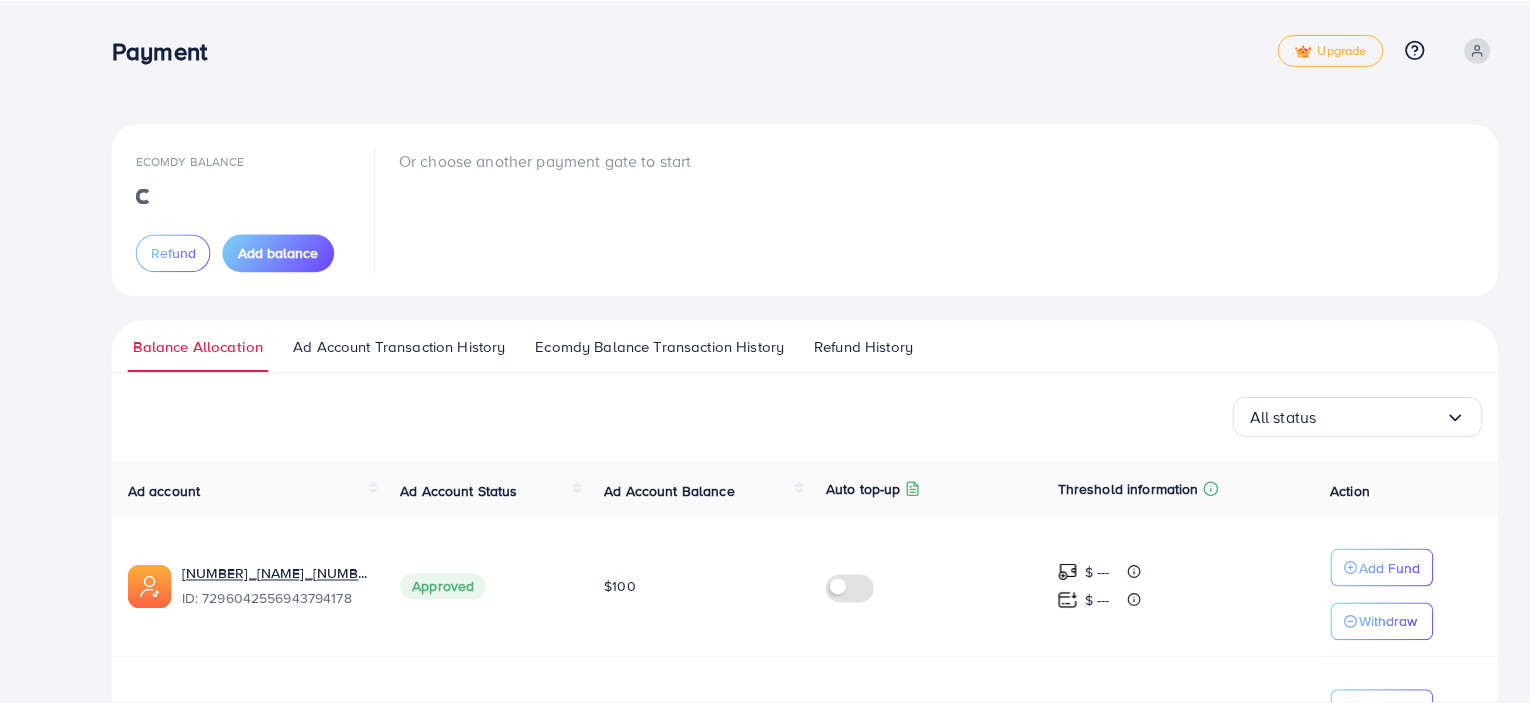 scroll, scrollTop: 0, scrollLeft: 0, axis: both 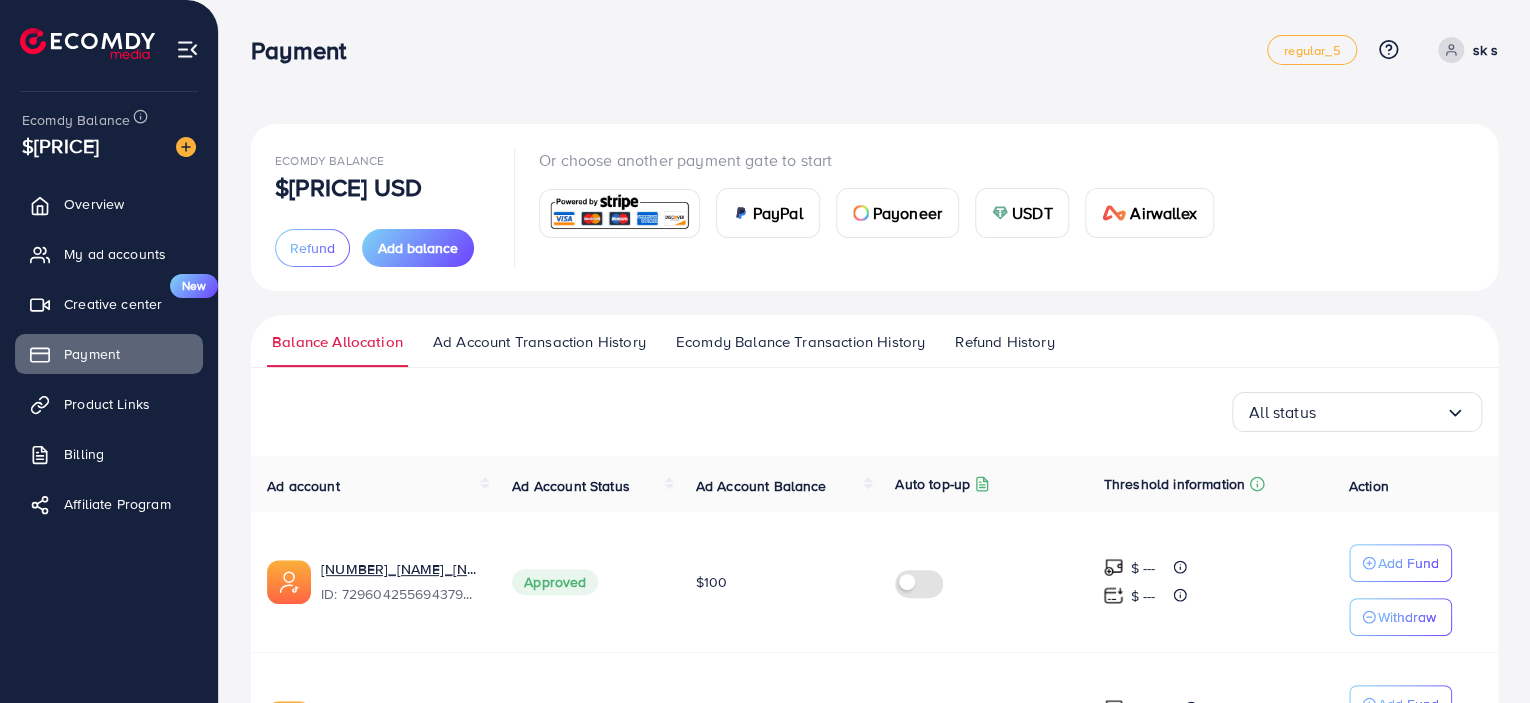 click on "Ad Account Transaction History" at bounding box center [539, 349] 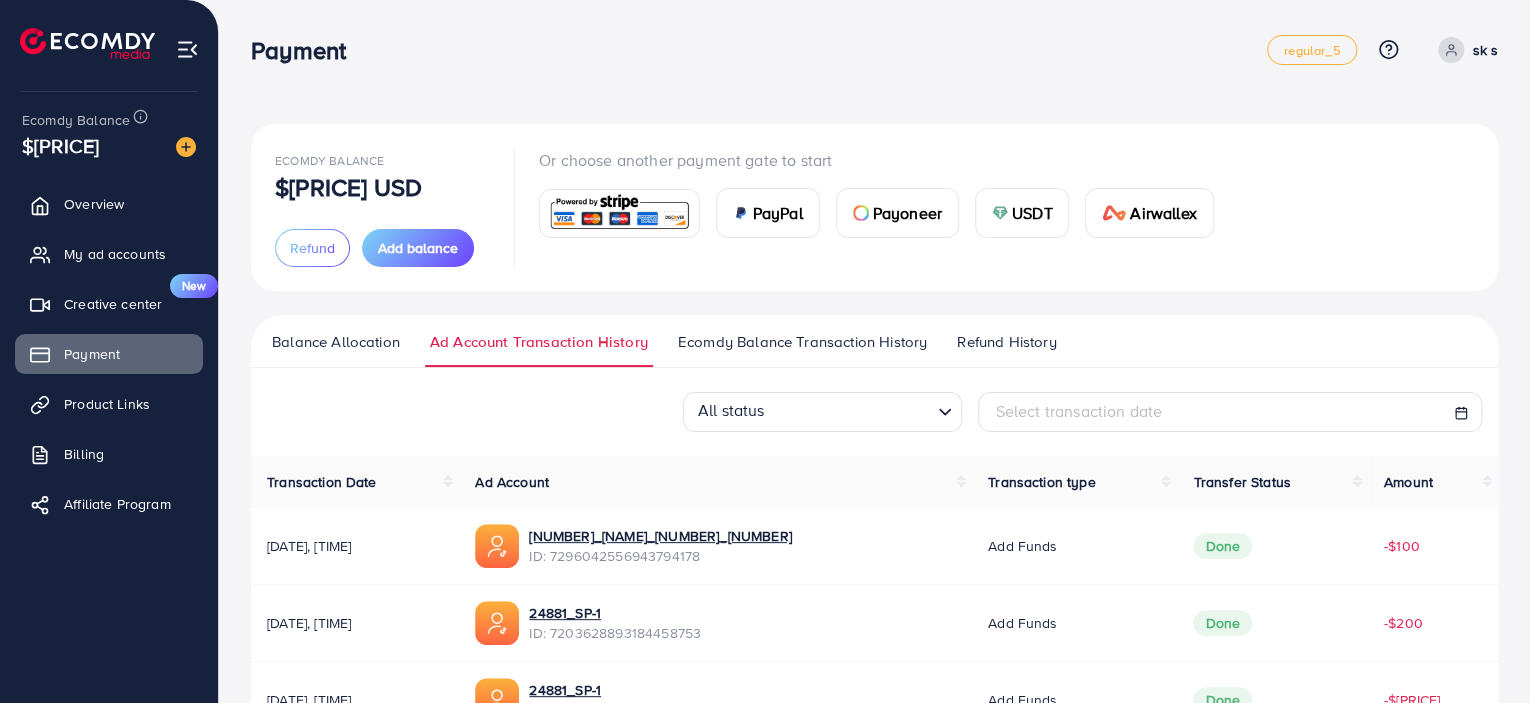 scroll, scrollTop: 100, scrollLeft: 0, axis: vertical 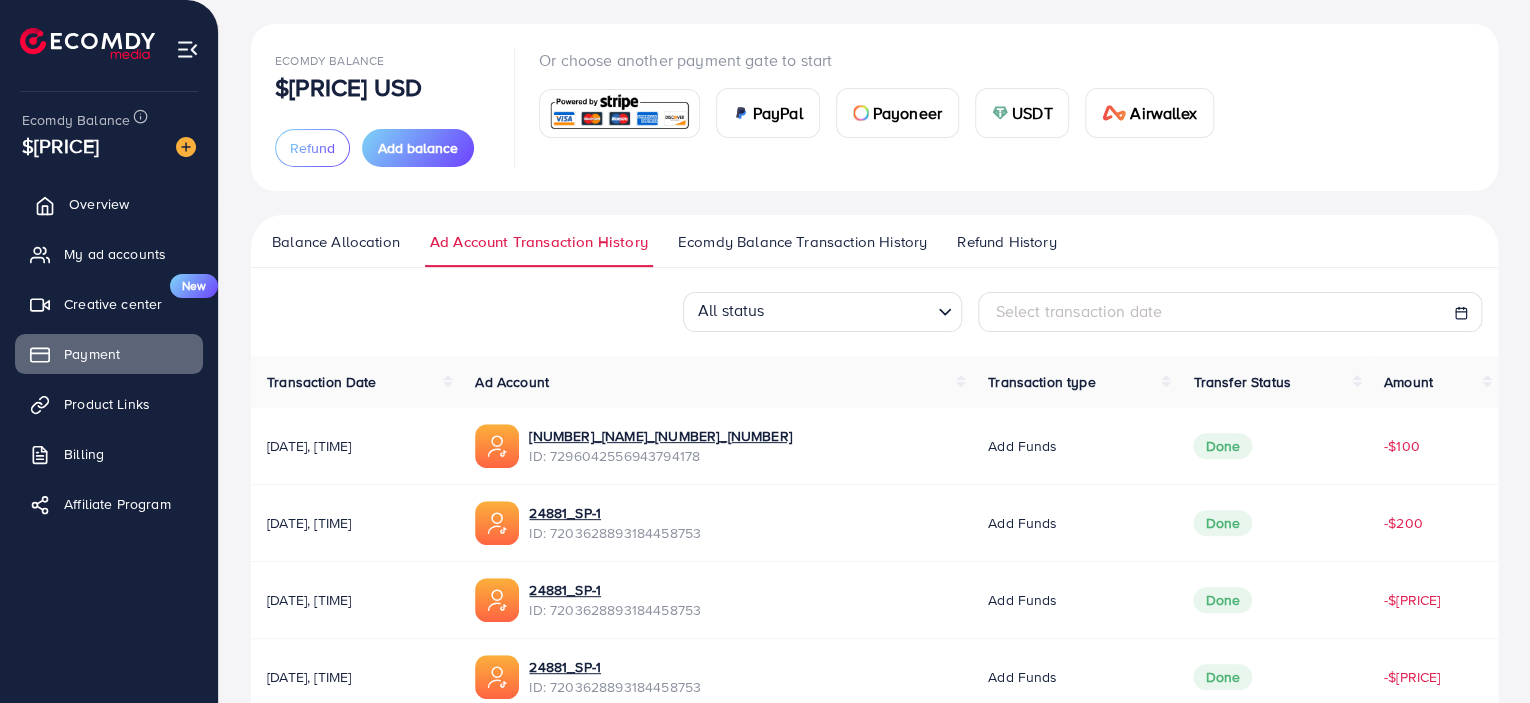 click on "Overview" at bounding box center [99, 204] 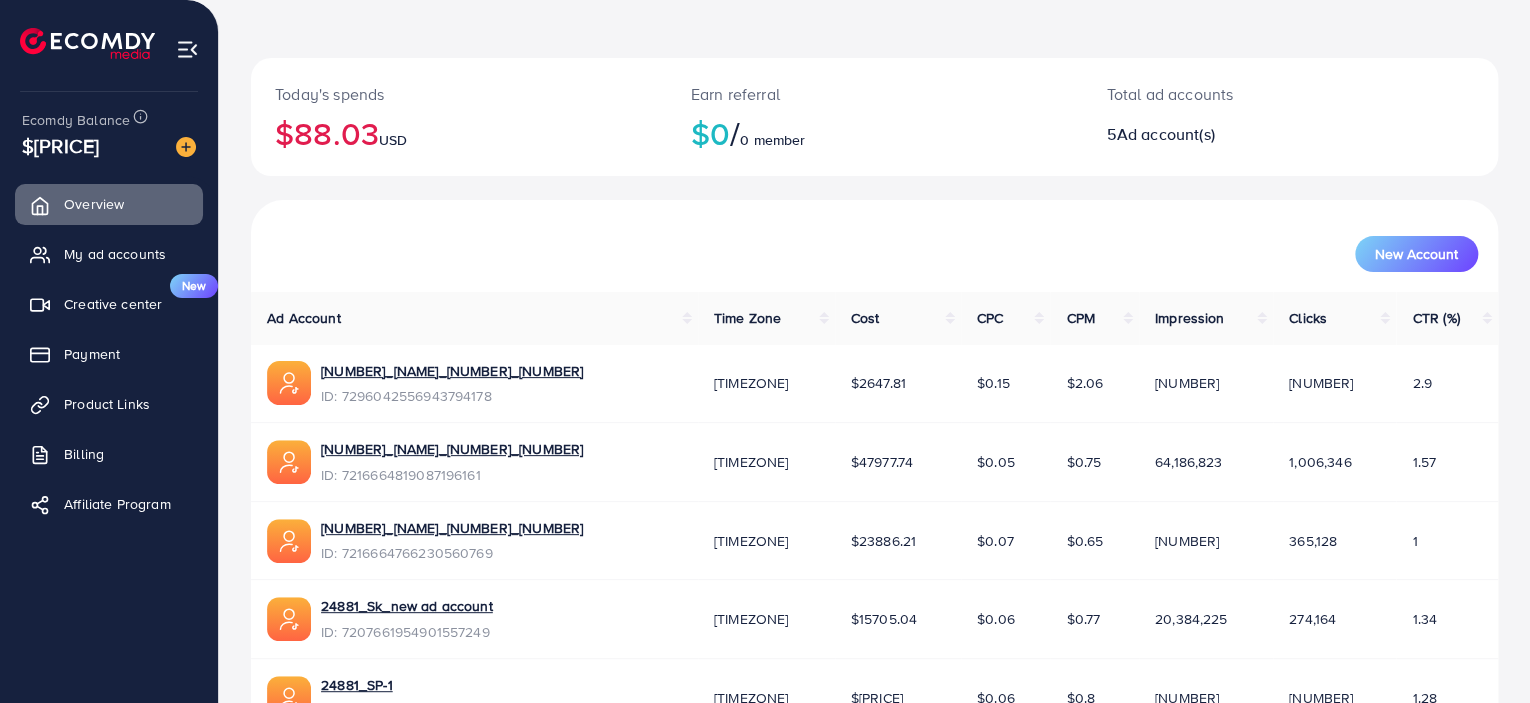 scroll, scrollTop: 100, scrollLeft: 0, axis: vertical 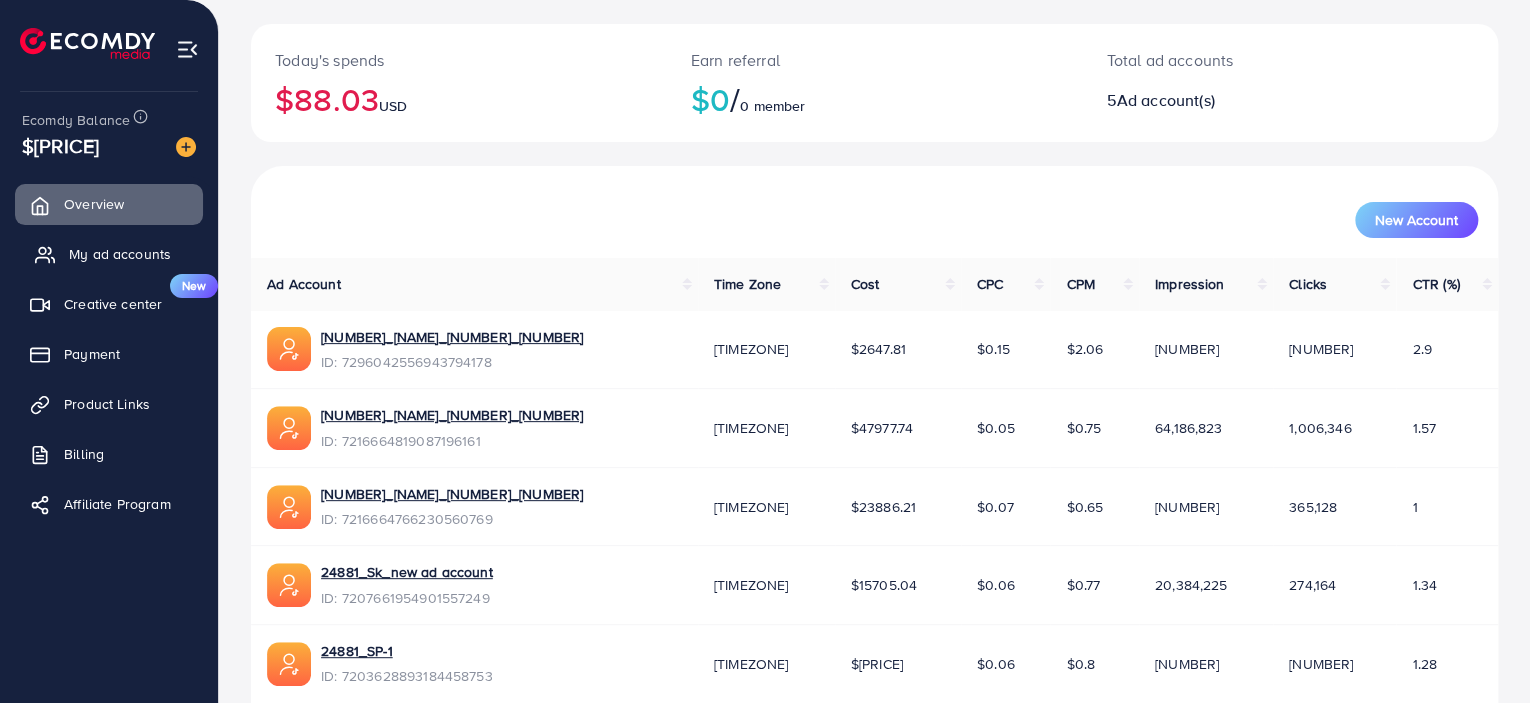 click on "My ad accounts" at bounding box center (109, 254) 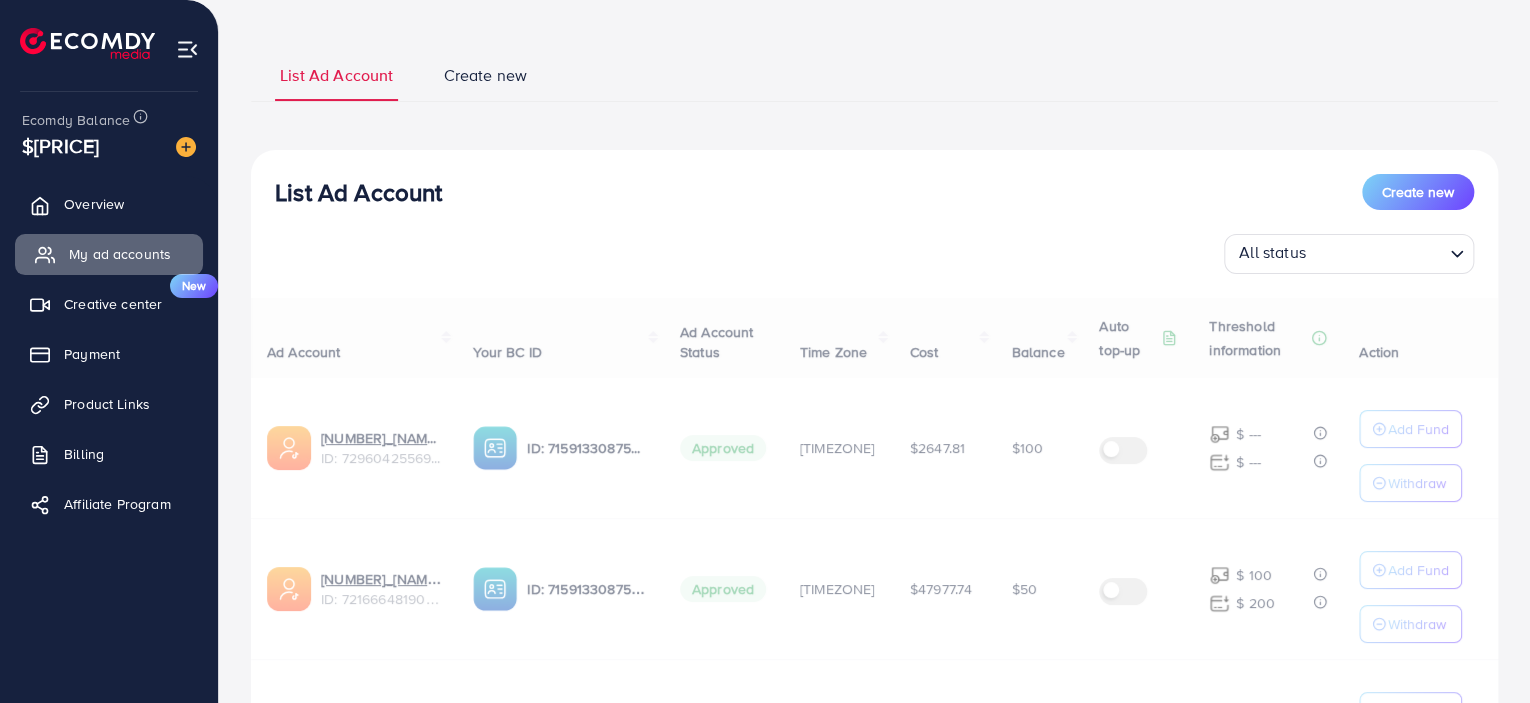 scroll, scrollTop: 0, scrollLeft: 0, axis: both 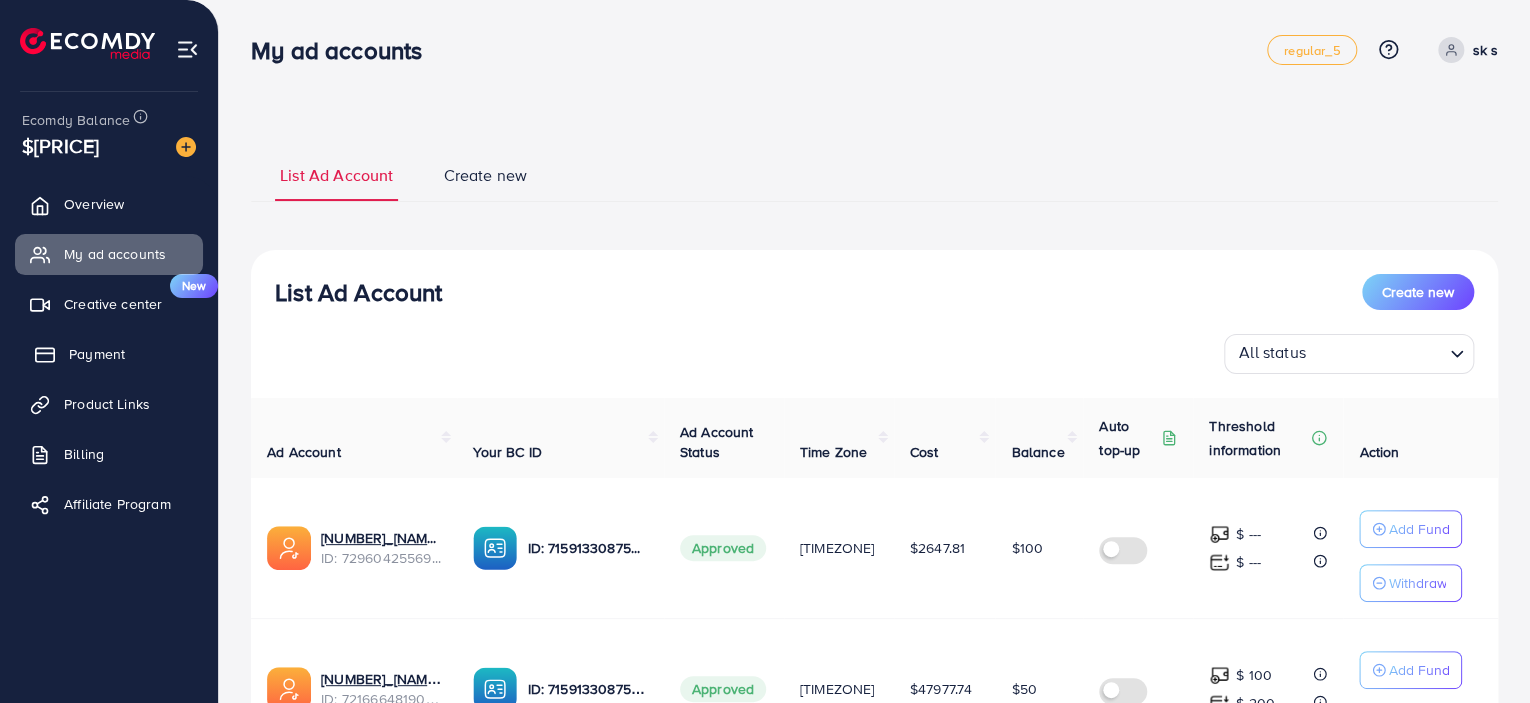 click on "Payment" at bounding box center [109, 354] 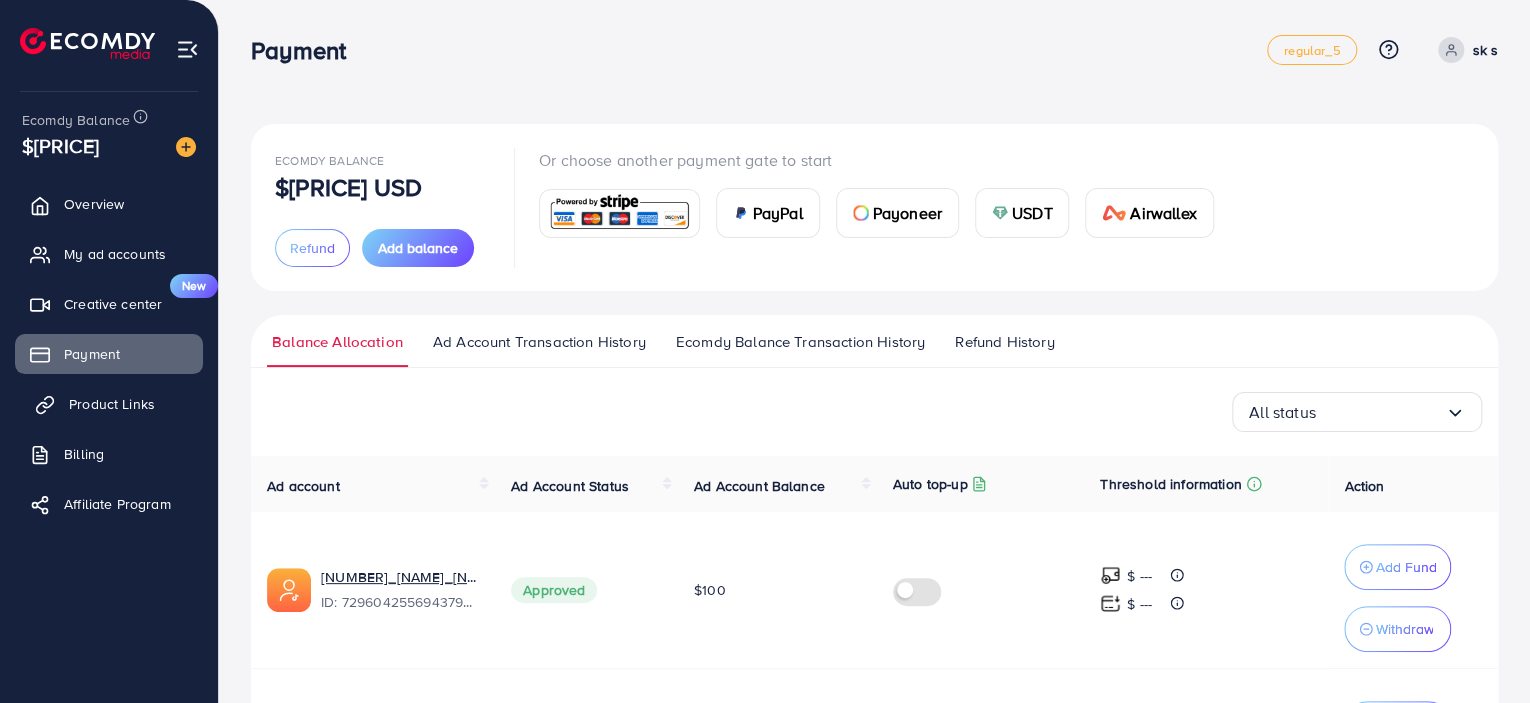 click on "Product Links" at bounding box center [112, 404] 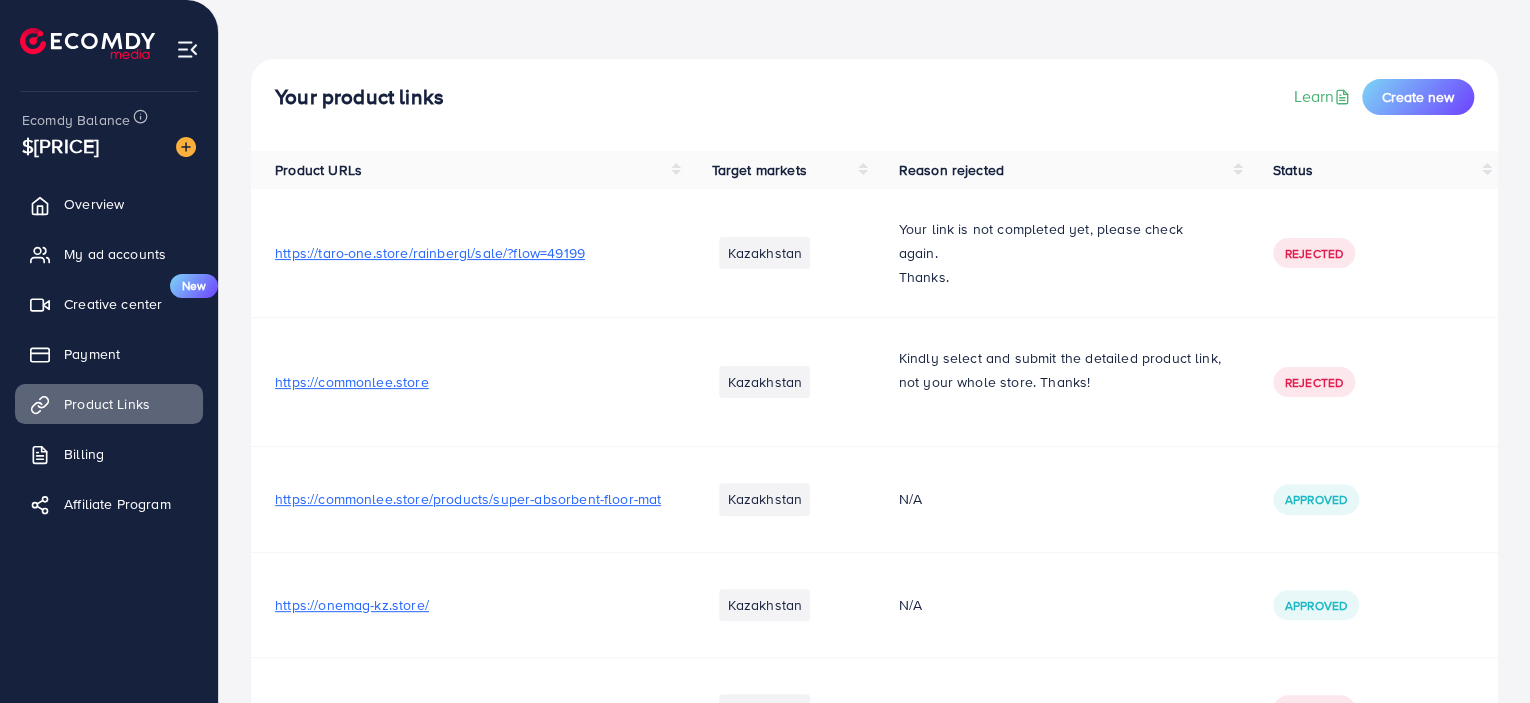 scroll, scrollTop: 100, scrollLeft: 0, axis: vertical 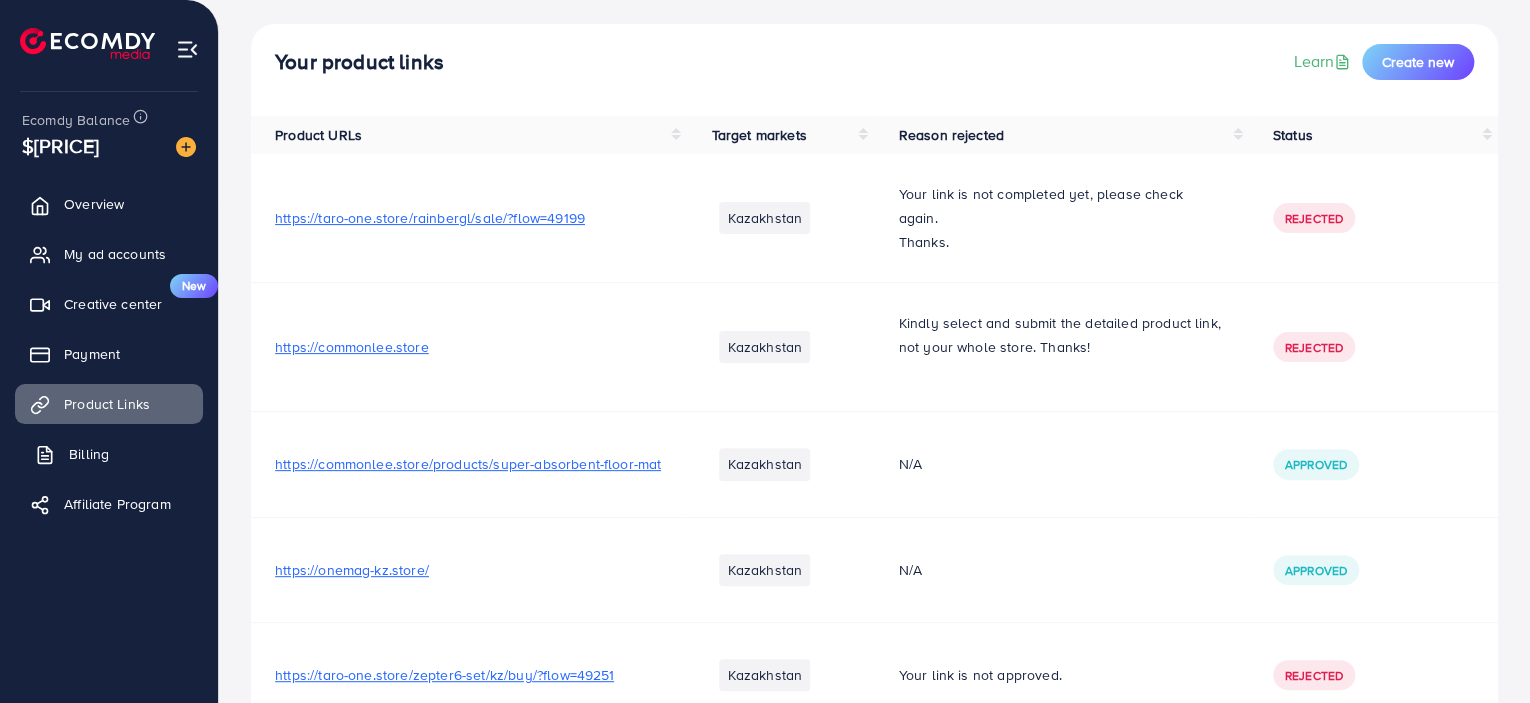 click on "Billing" at bounding box center [89, 454] 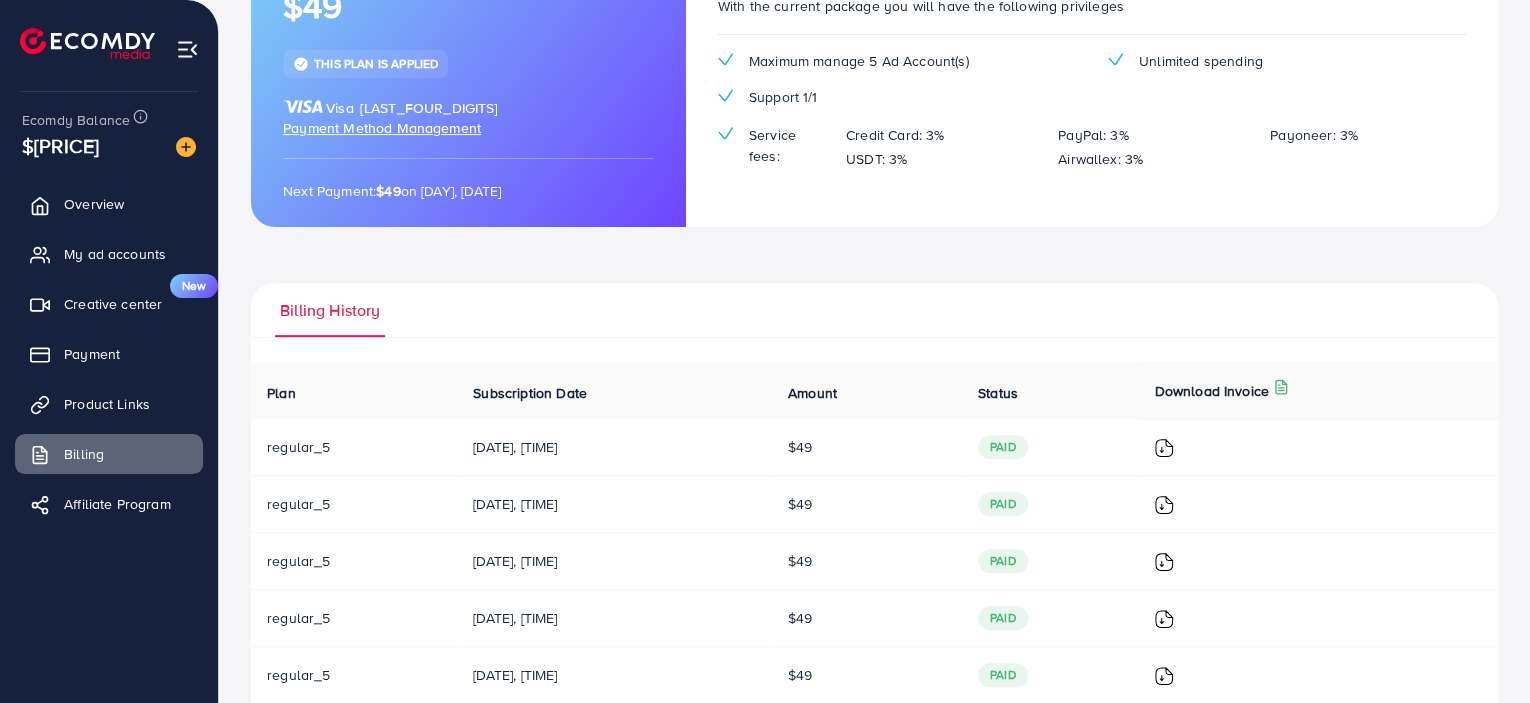 scroll, scrollTop: 100, scrollLeft: 0, axis: vertical 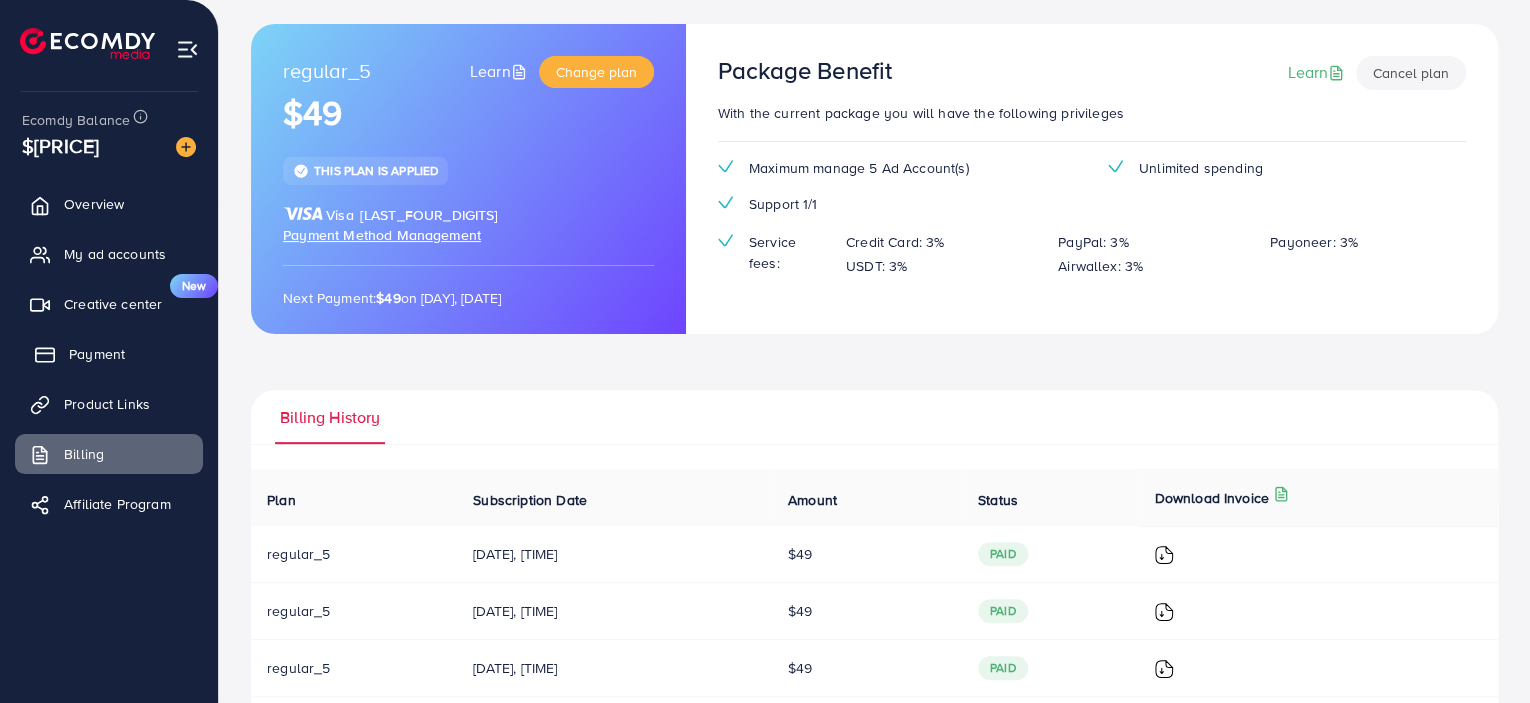 click on "Payment" at bounding box center (109, 354) 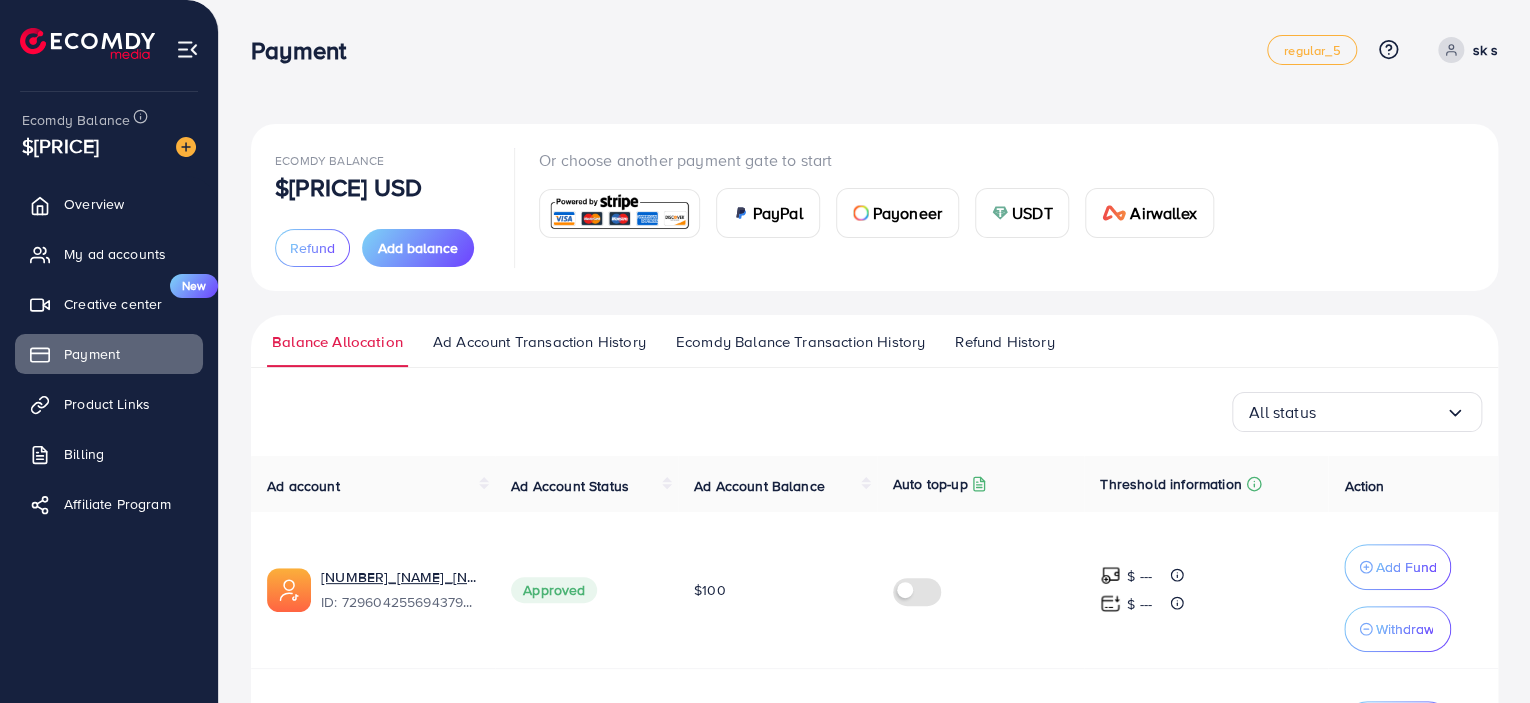 scroll, scrollTop: 100, scrollLeft: 0, axis: vertical 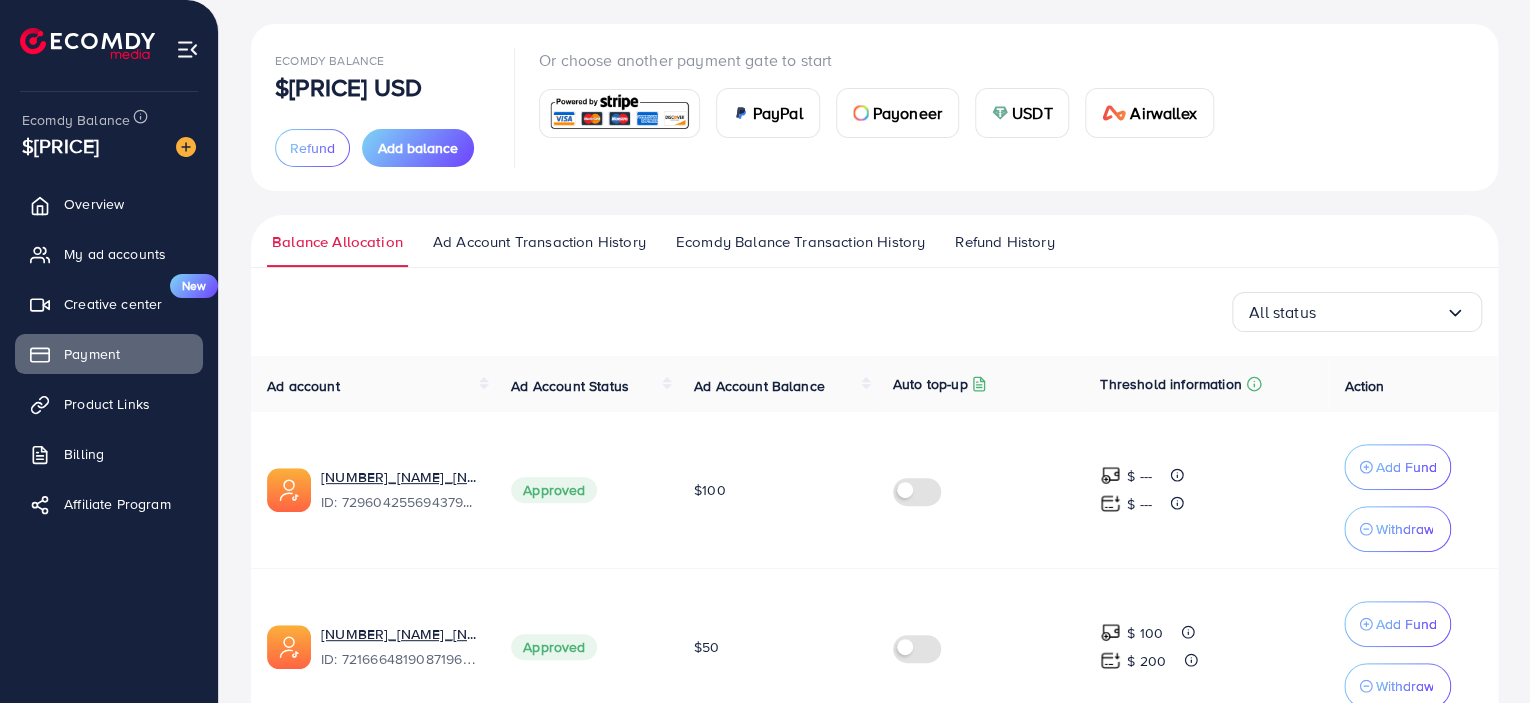 click on "Ad Account Transaction History" at bounding box center [539, 242] 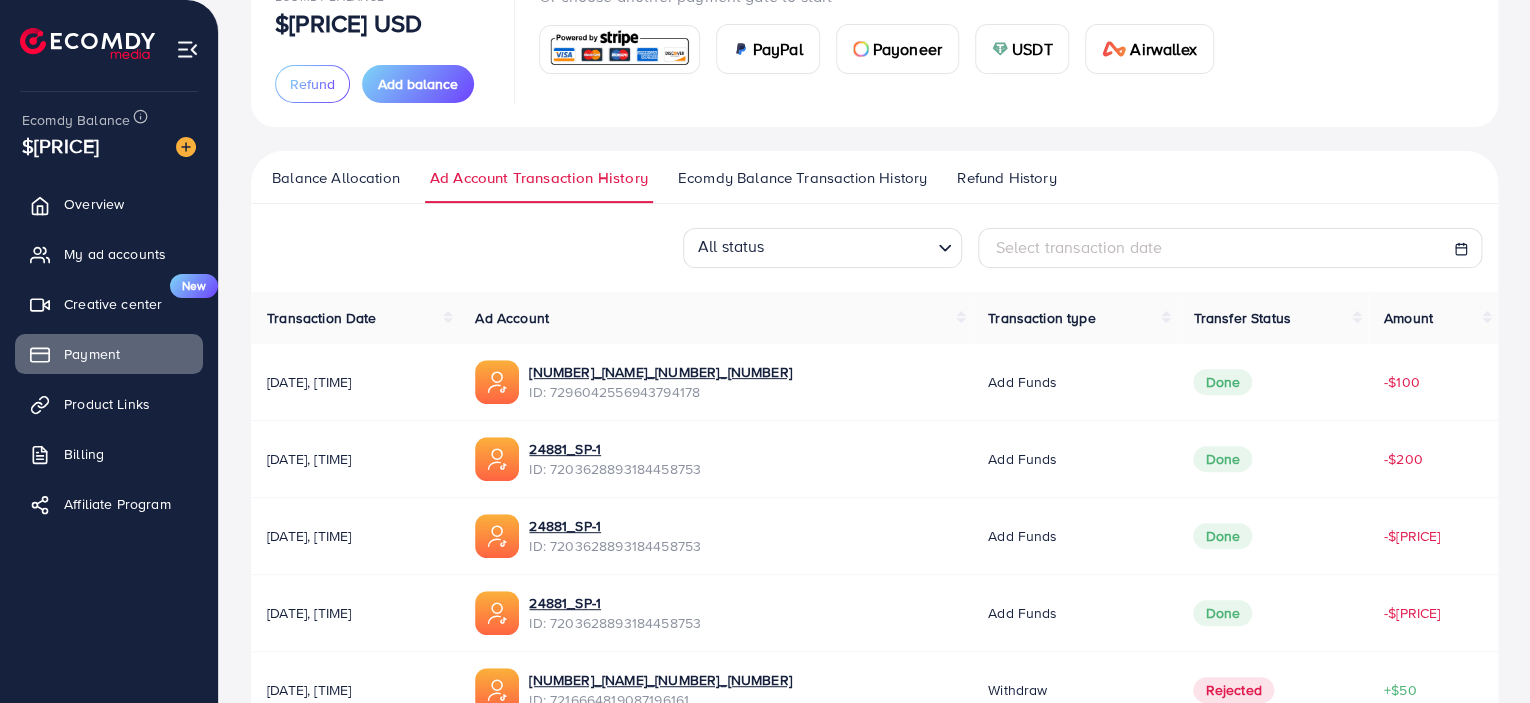 scroll, scrollTop: 200, scrollLeft: 0, axis: vertical 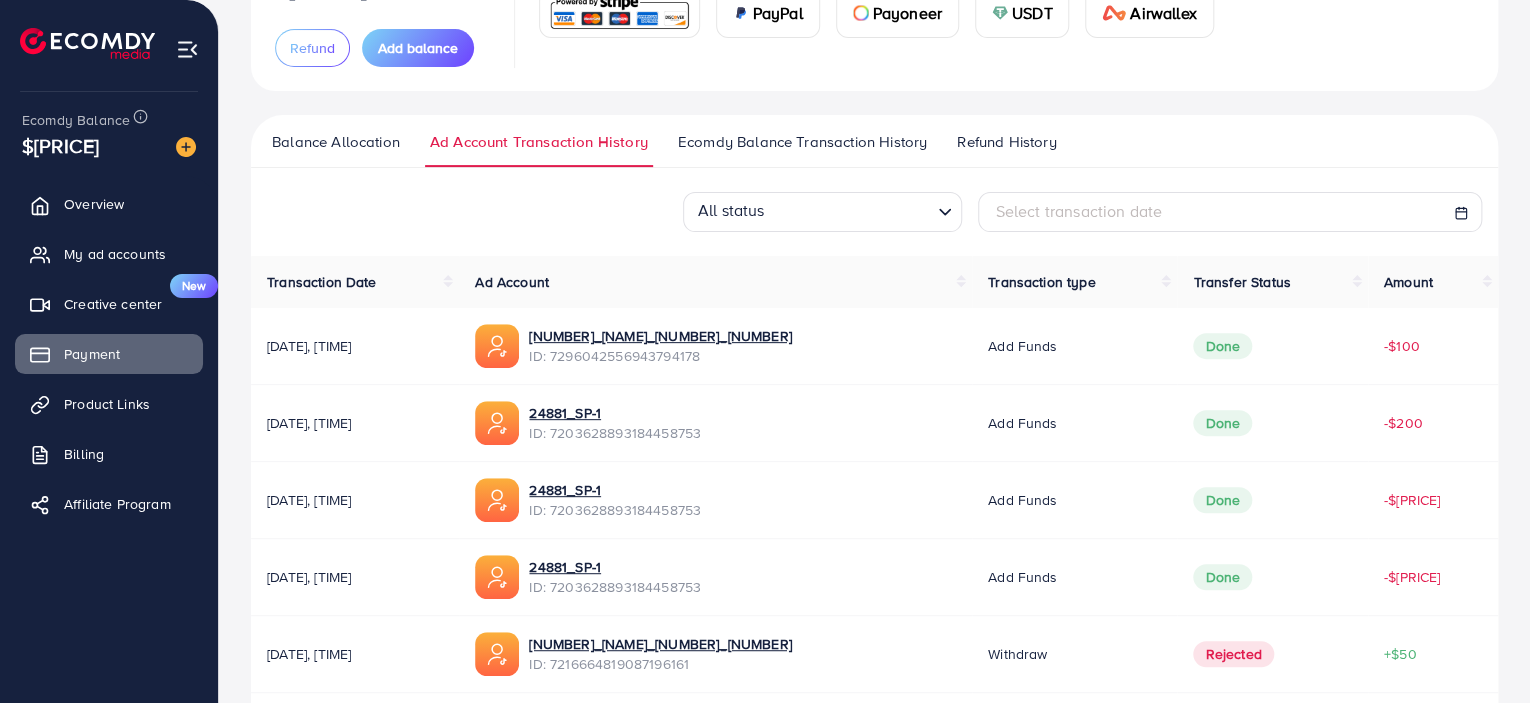 click on "Balance Allocation  Ad Account Transaction History   Ecomdy Balance Transaction History  Refund History" at bounding box center (874, 141) 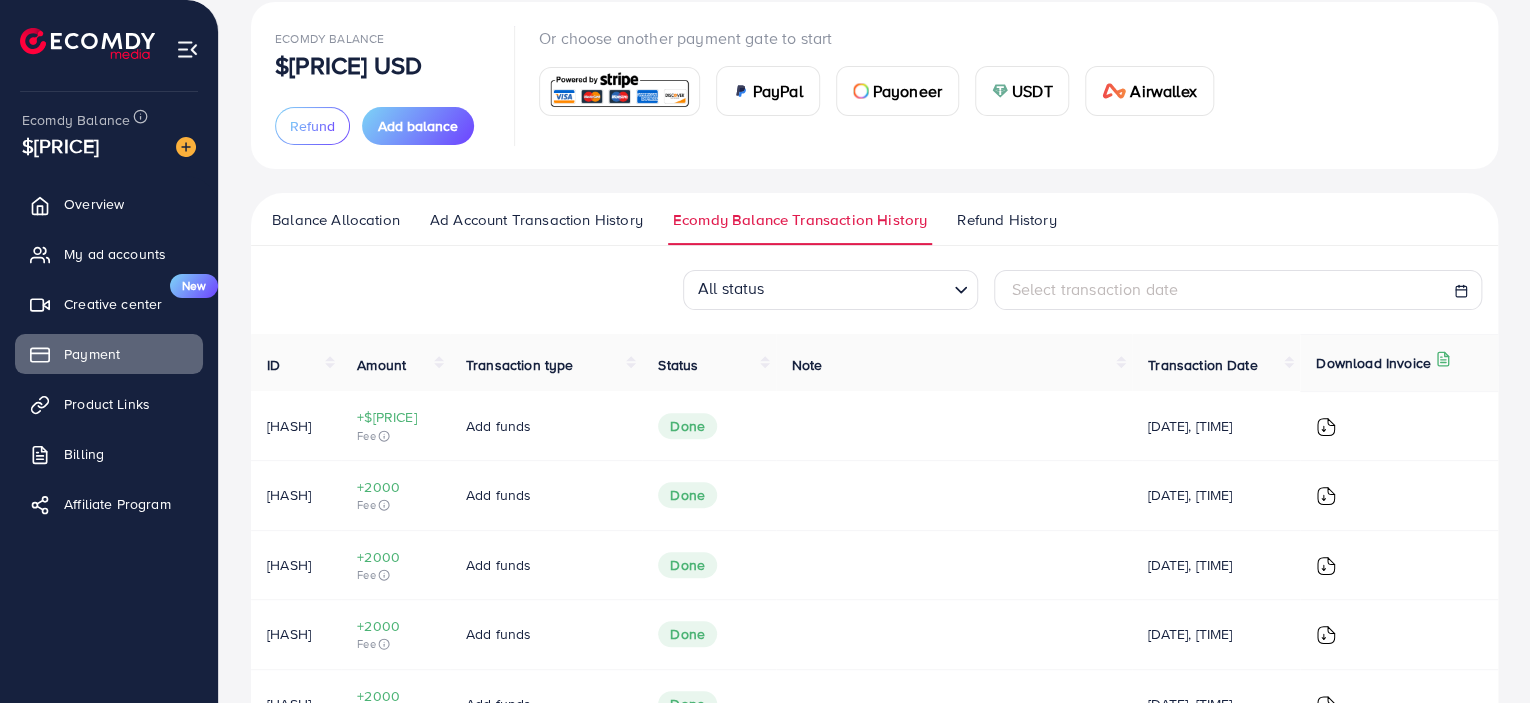 scroll, scrollTop: 0, scrollLeft: 0, axis: both 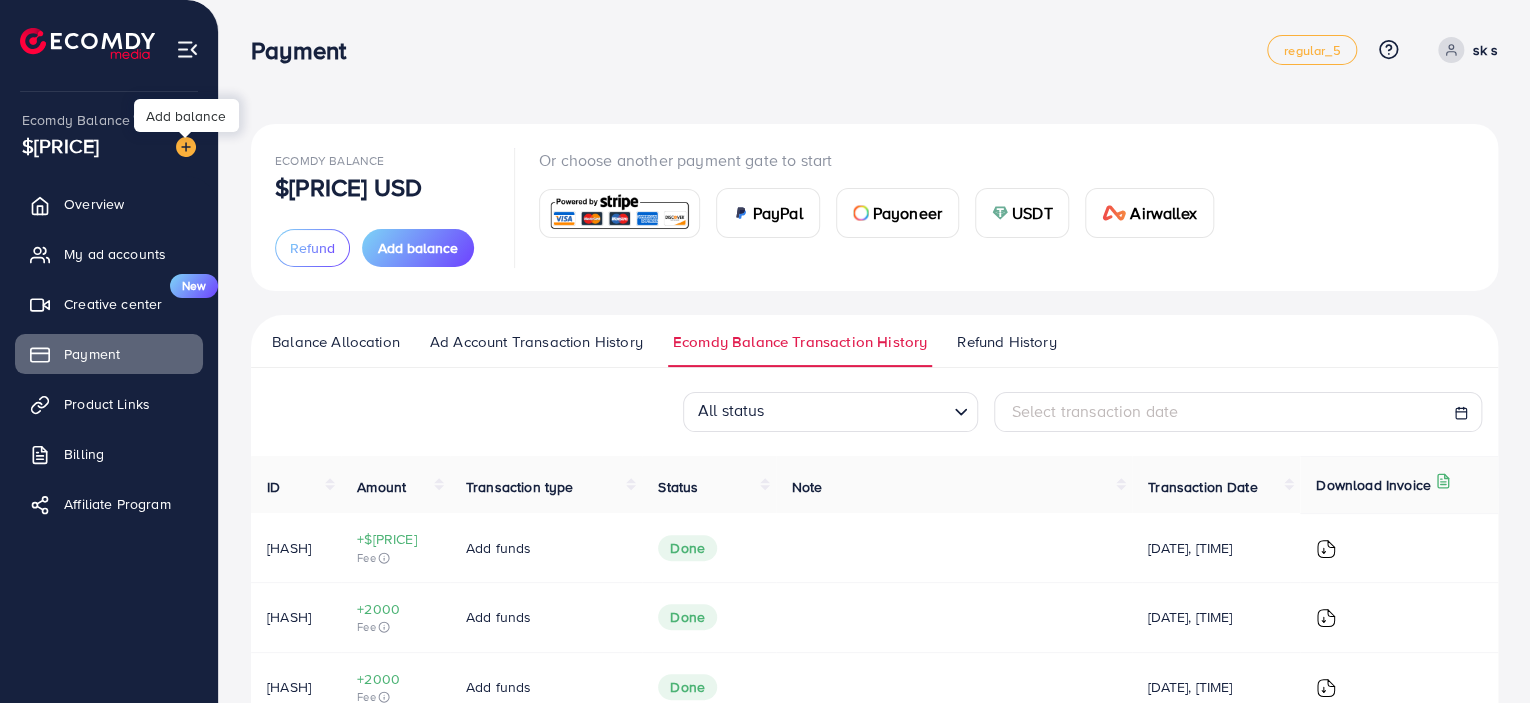 click at bounding box center [186, 147] 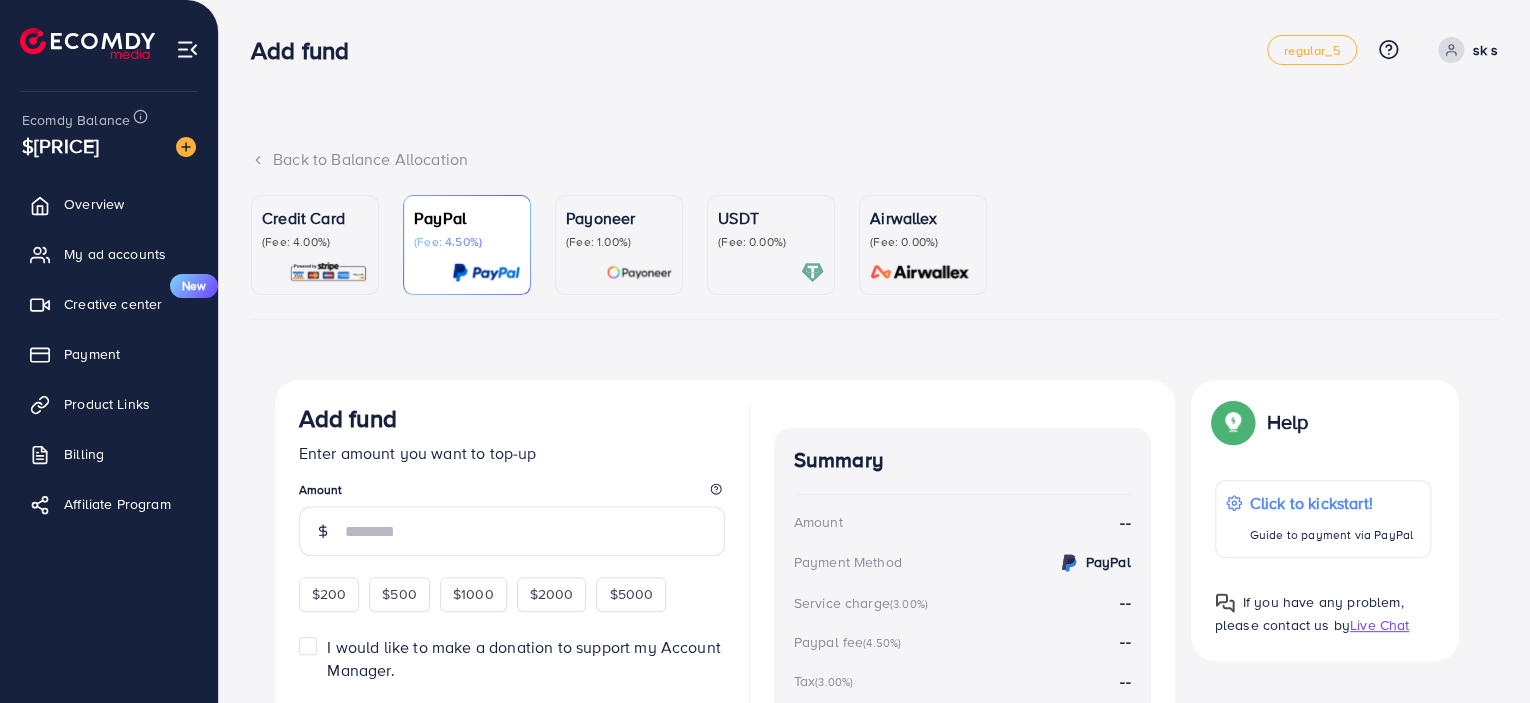 click at bounding box center [771, 272] 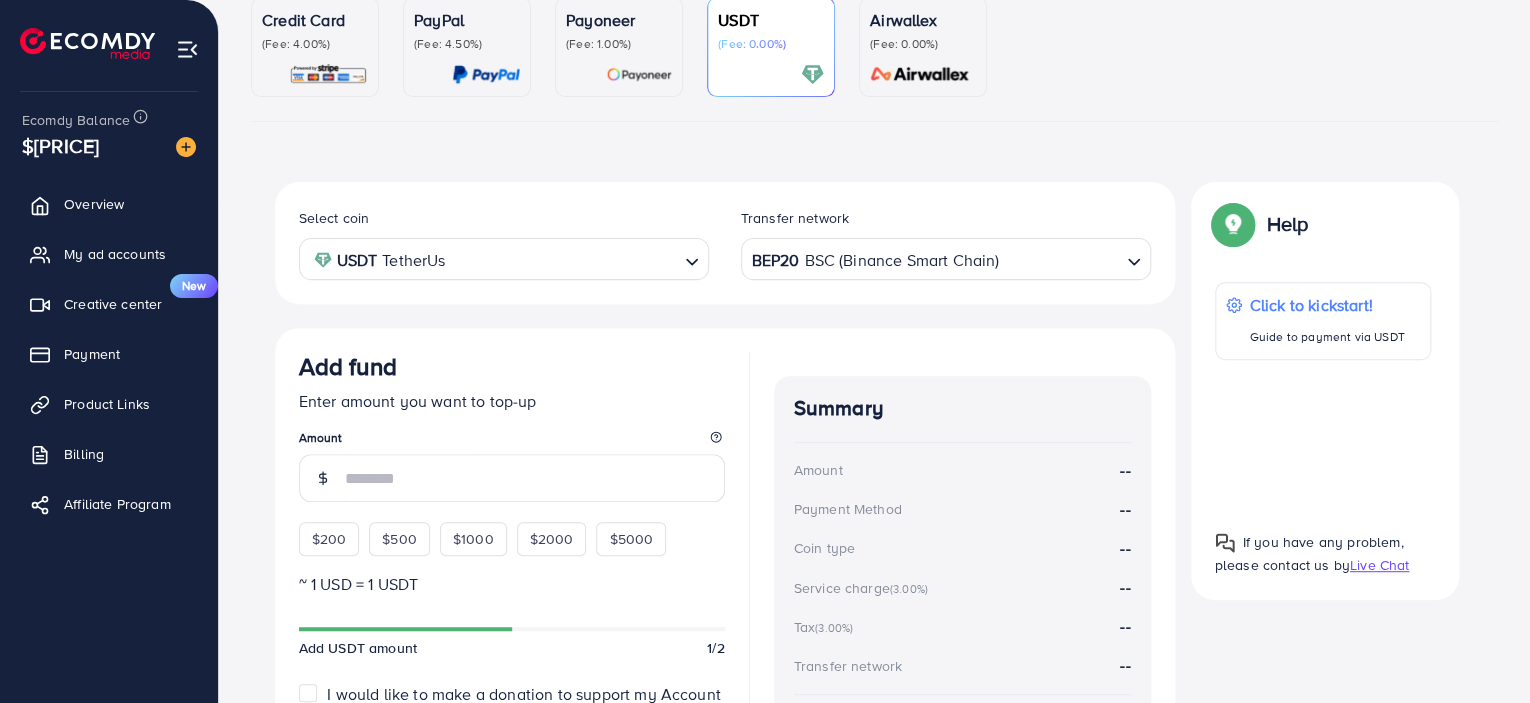 scroll, scrollTop: 200, scrollLeft: 0, axis: vertical 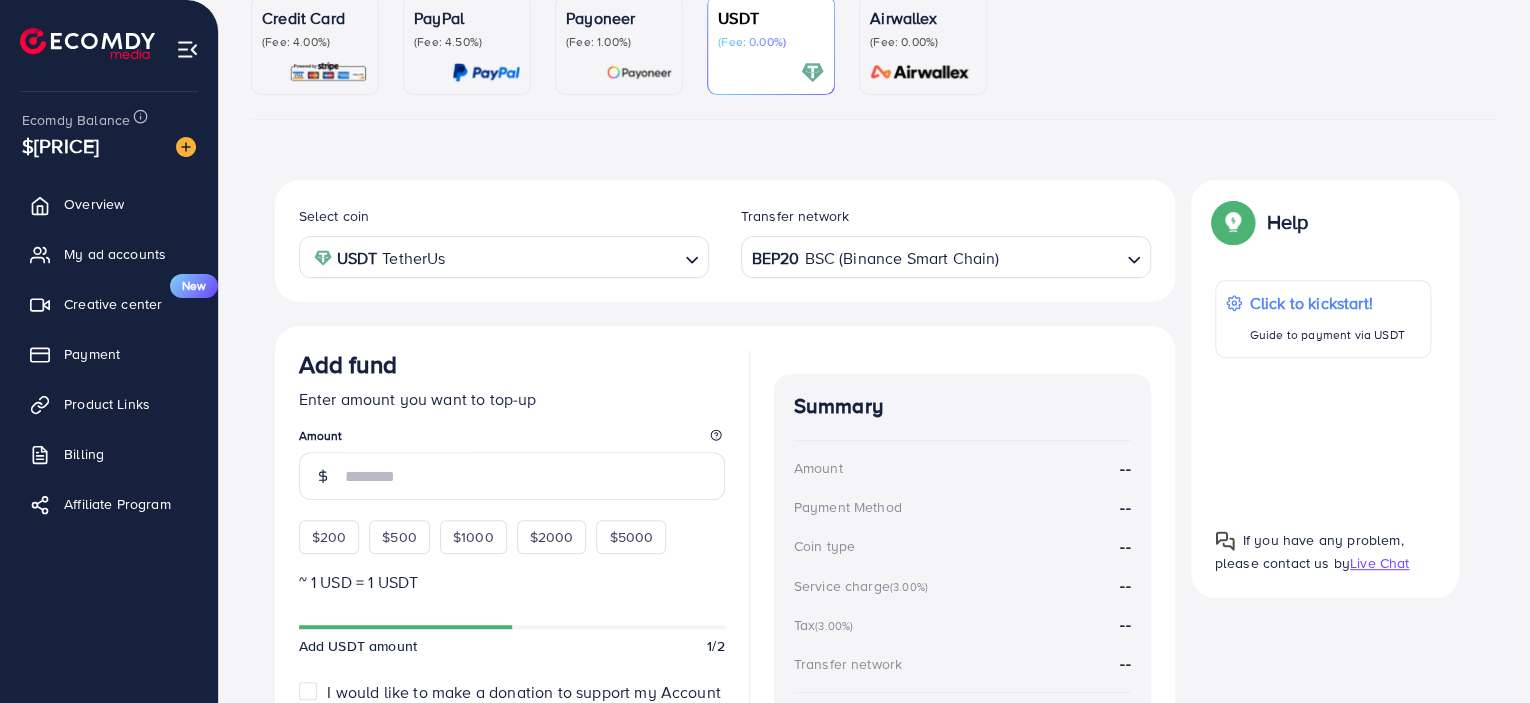 click on "Select coin   USDT TetherUs           Loading...     Transfer network   BEP20 BSC (Binance Smart Chain)           Loading..." at bounding box center (725, 241) 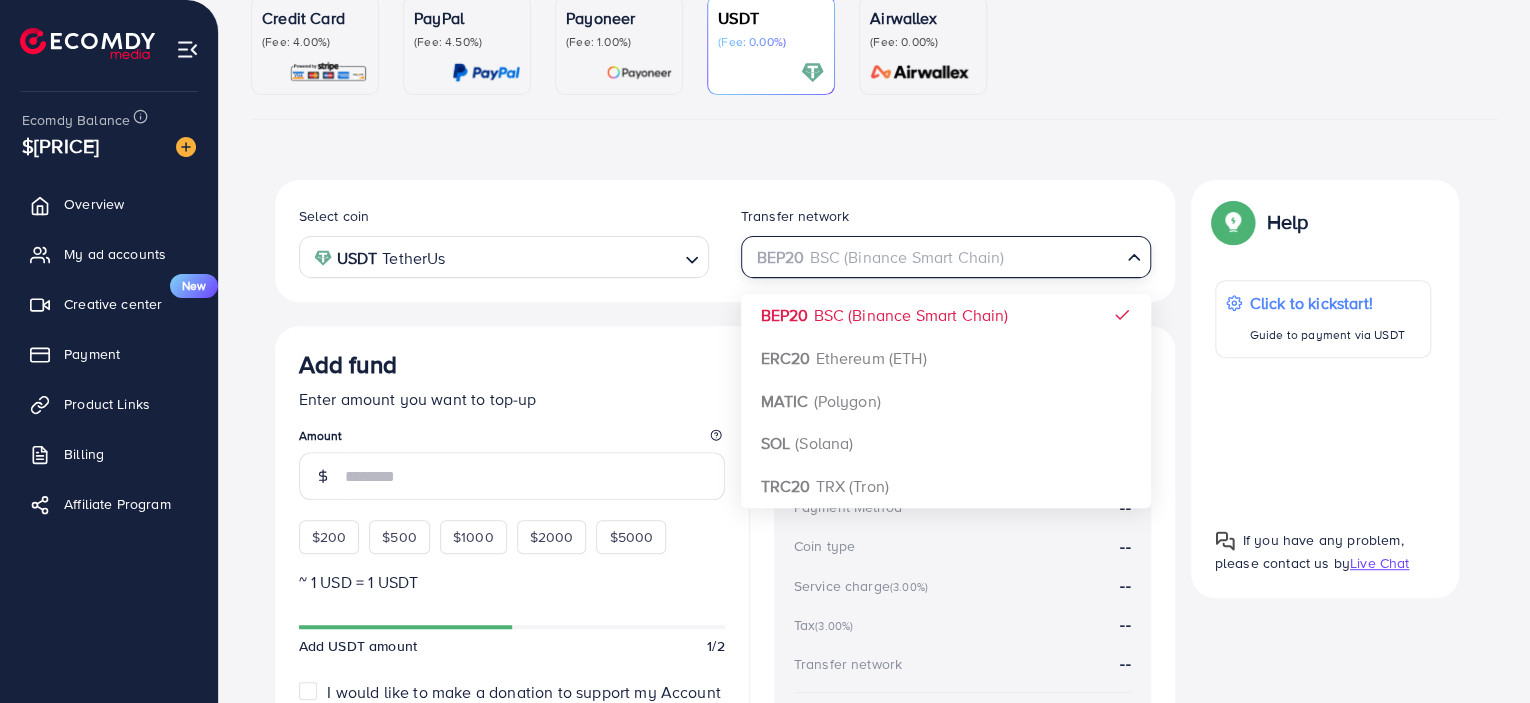 click on "BEP20 BSC (Binance Smart Chain)" at bounding box center [934, 255] 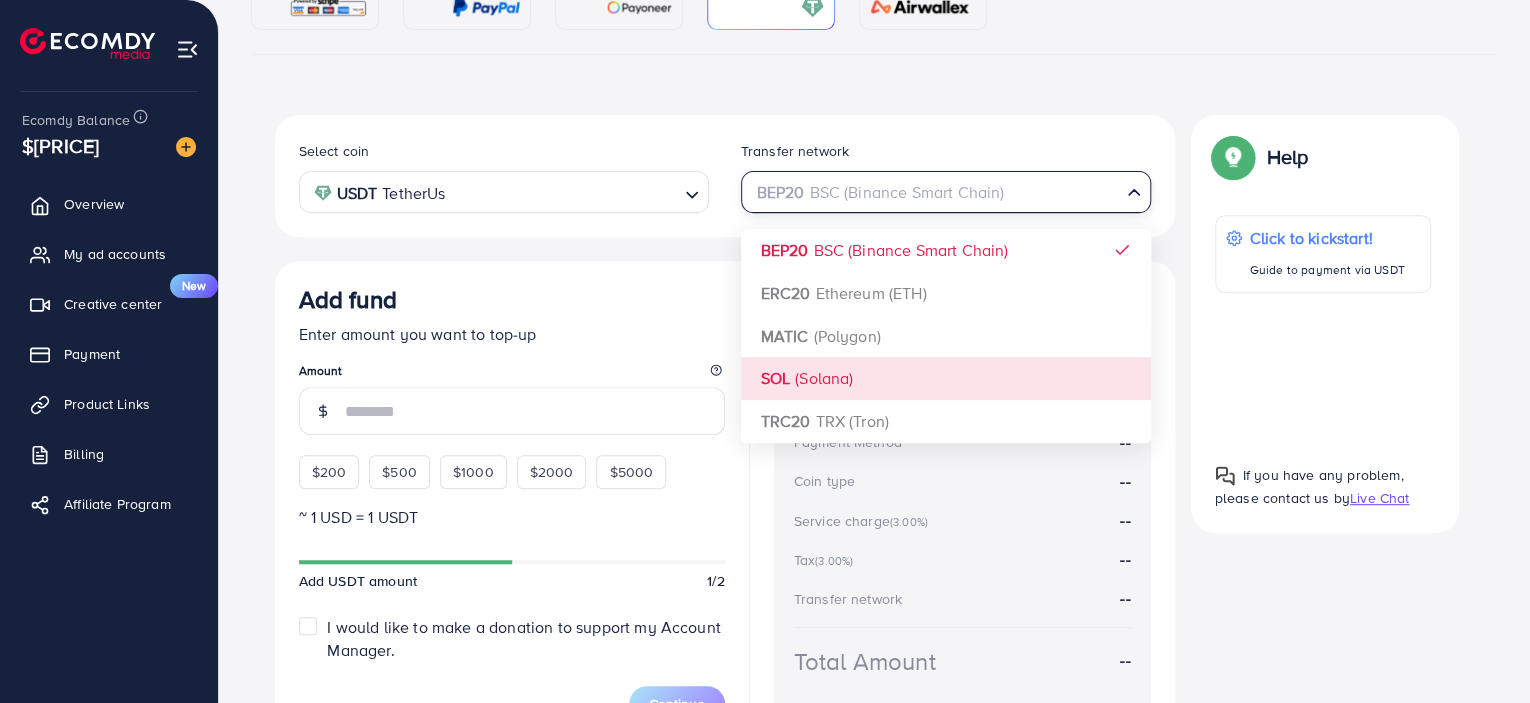 scroll, scrollTop: 300, scrollLeft: 0, axis: vertical 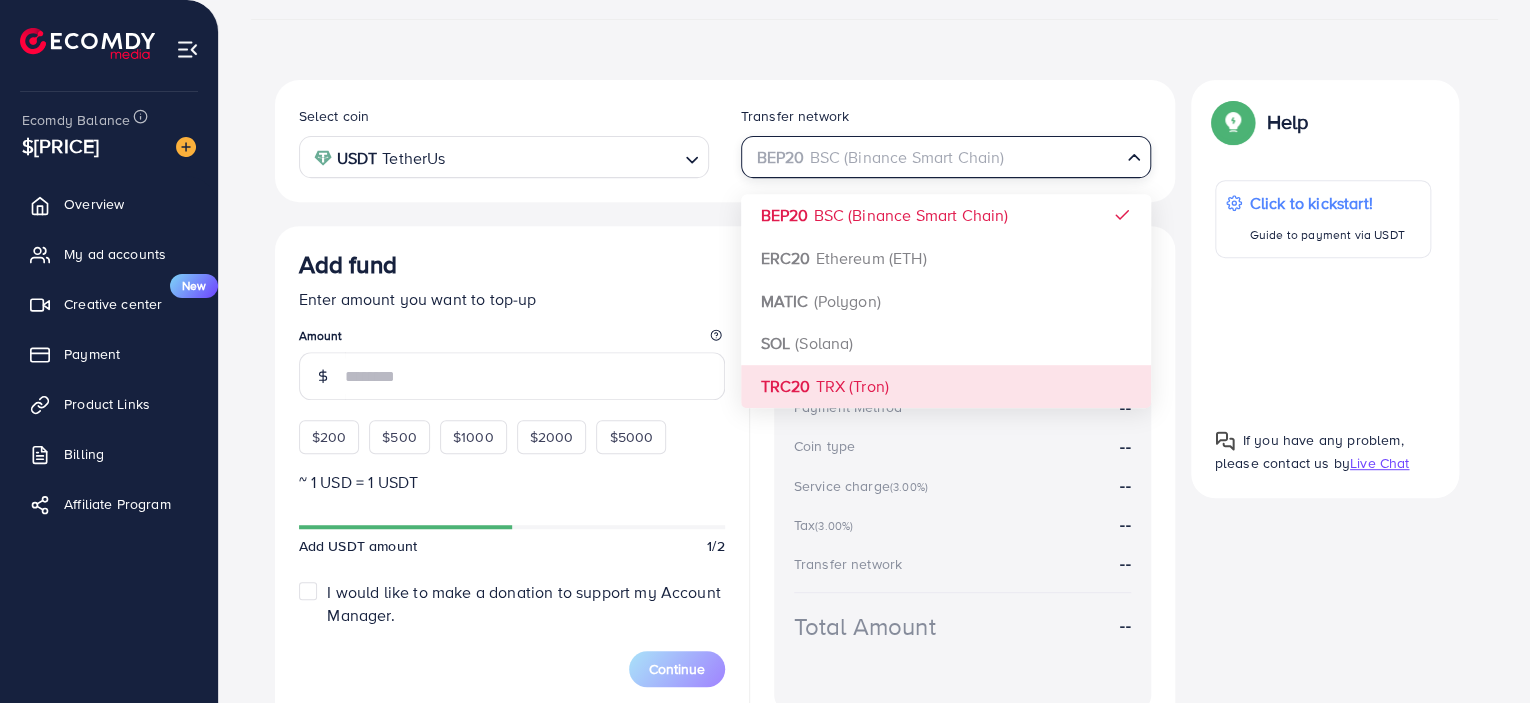 click on "Select coin   USDT TetherUs           Loading...     Transfer network   BEP20 BSC (Binance Smart Chain)           Loading...     BEP20 BSC (Binance Smart Chain) ERC20 Ethereum (ETH) MATIC (Polygon) SOL (Solana) TRC20 TRX (Tron)        Add fund  Enter amount you want to top-up Amount $200 $500 $1000 $2000 $5000  ~ 1 USD = 1 USDT   Add USDT amount  1/2 I would like to make a donation to support my Account Manager. 5% 10% 15% 20%  Continue   Summary   Amount   --   Payment Method   --   Coin type   --   Service charge   (3.00%)   --   Tax   (3.00%)   --   Transfer network   --   Total Amount   --" at bounding box center (725, 407) 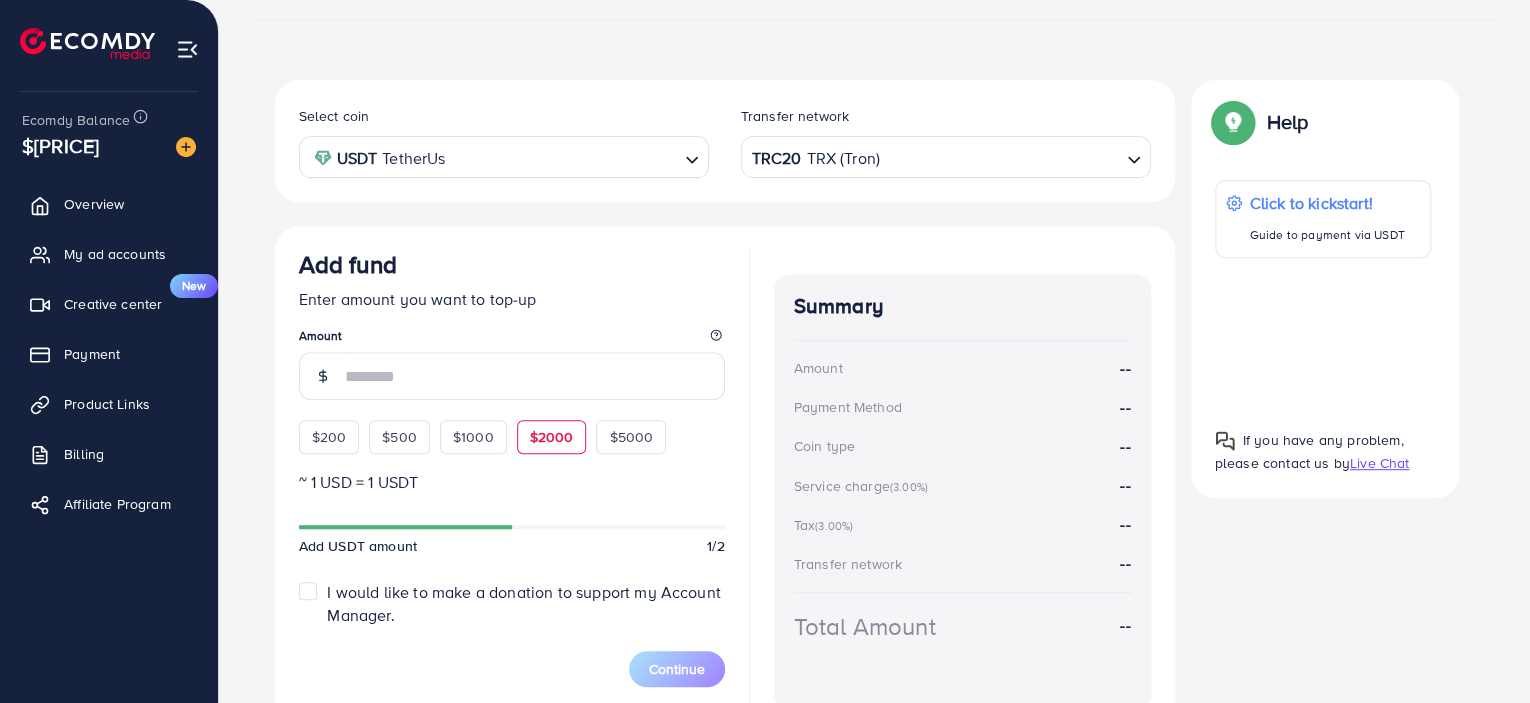 click on "$2000" at bounding box center (552, 437) 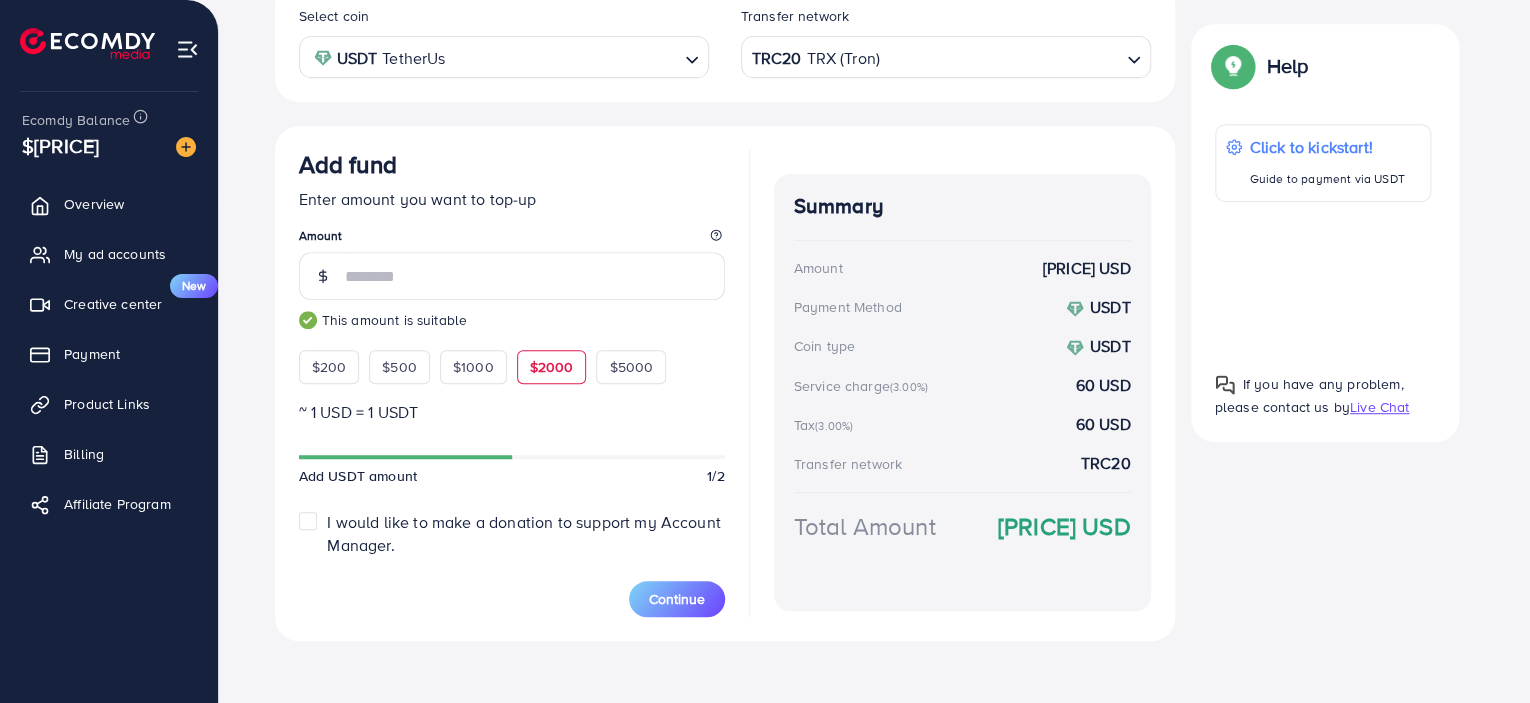 scroll, scrollTop: 408, scrollLeft: 0, axis: vertical 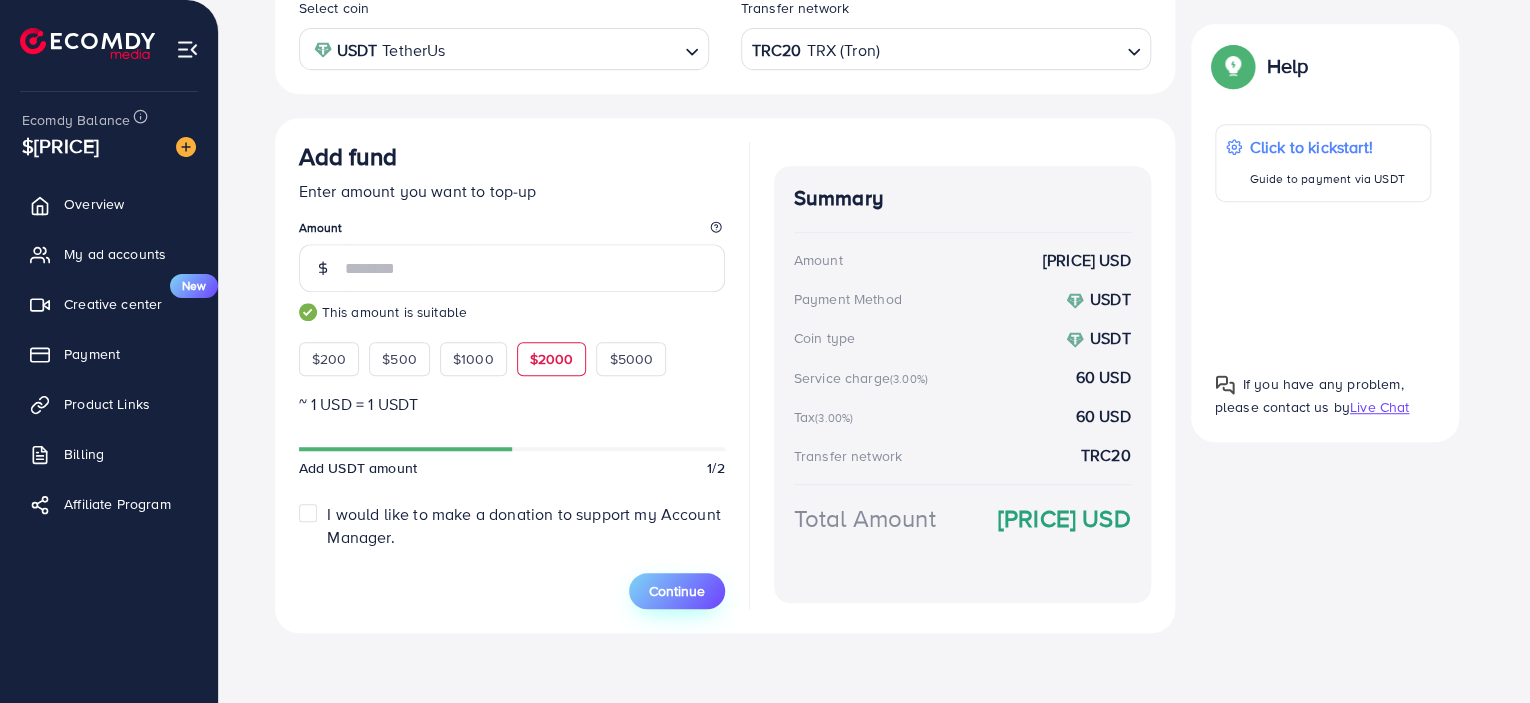 click on "Continue" at bounding box center [677, 591] 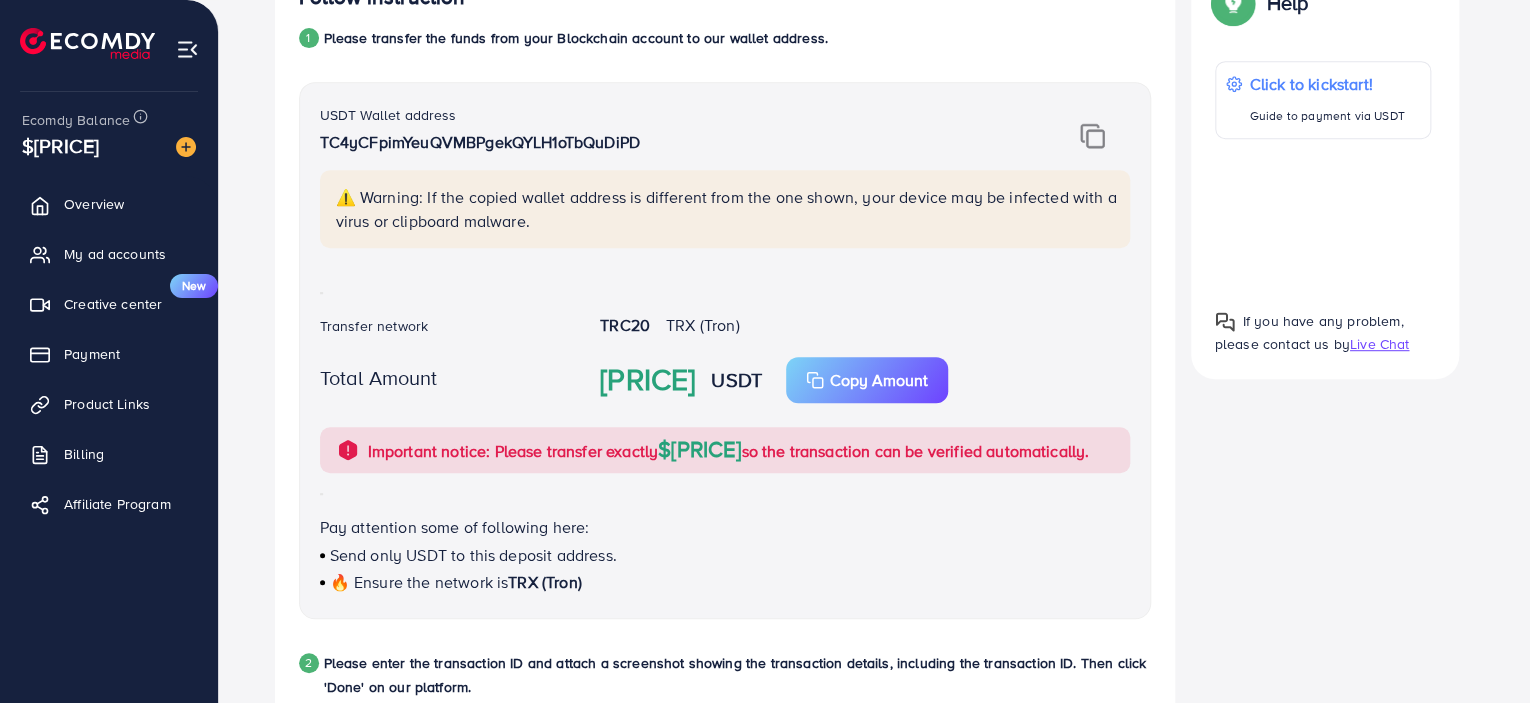 scroll, scrollTop: 412, scrollLeft: 0, axis: vertical 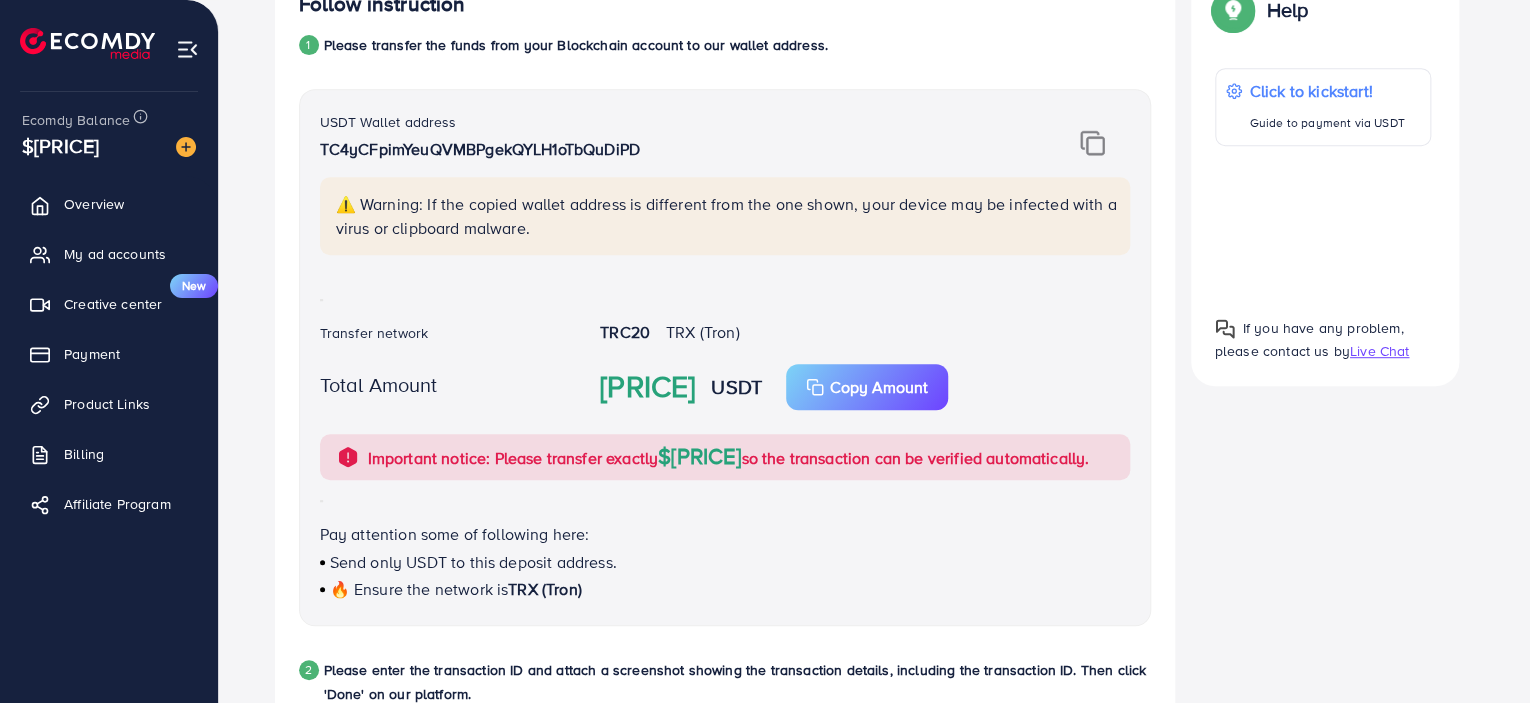 click at bounding box center (1092, 143) 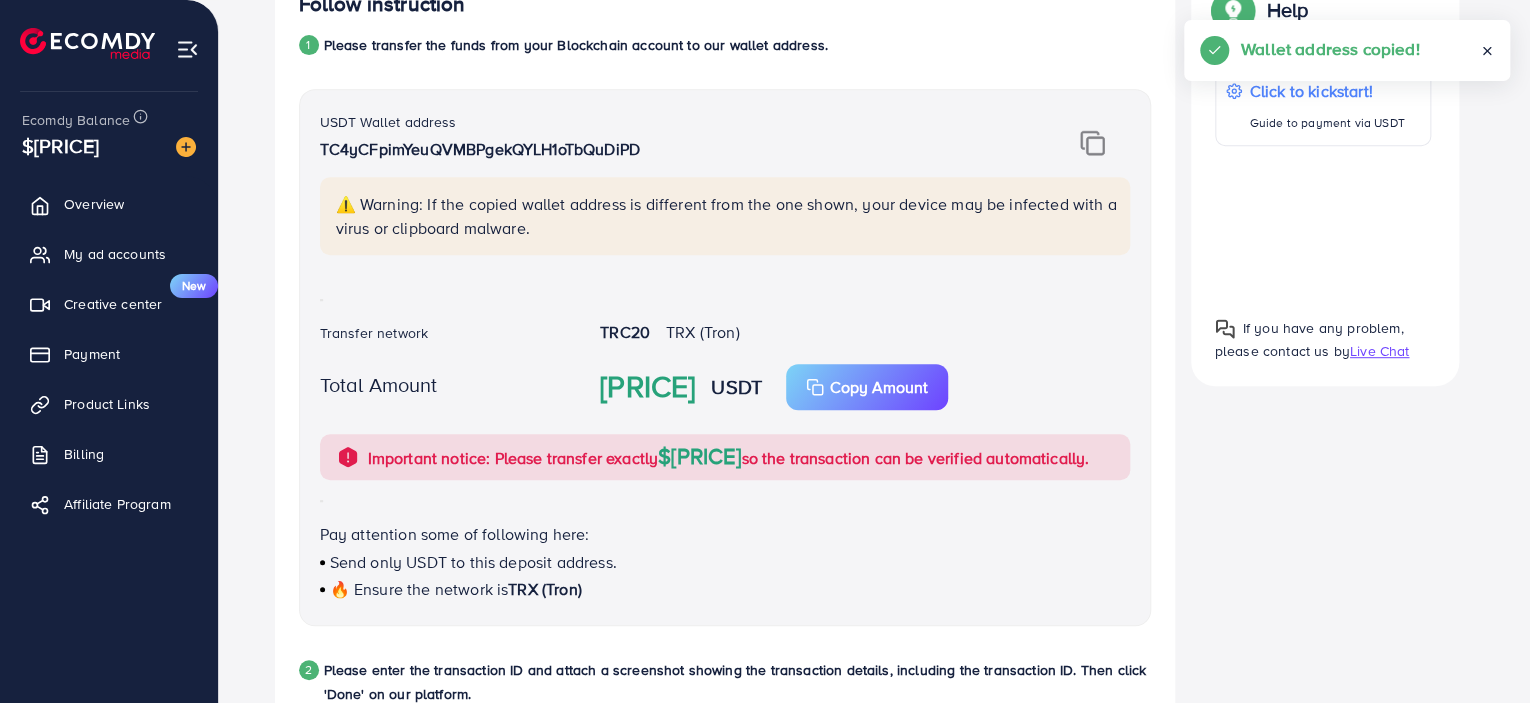 click on "Help Help Click to kickstart! Guide to payment via USDT If you have any problem, please contact us by Live Chat" at bounding box center [1325, 587] 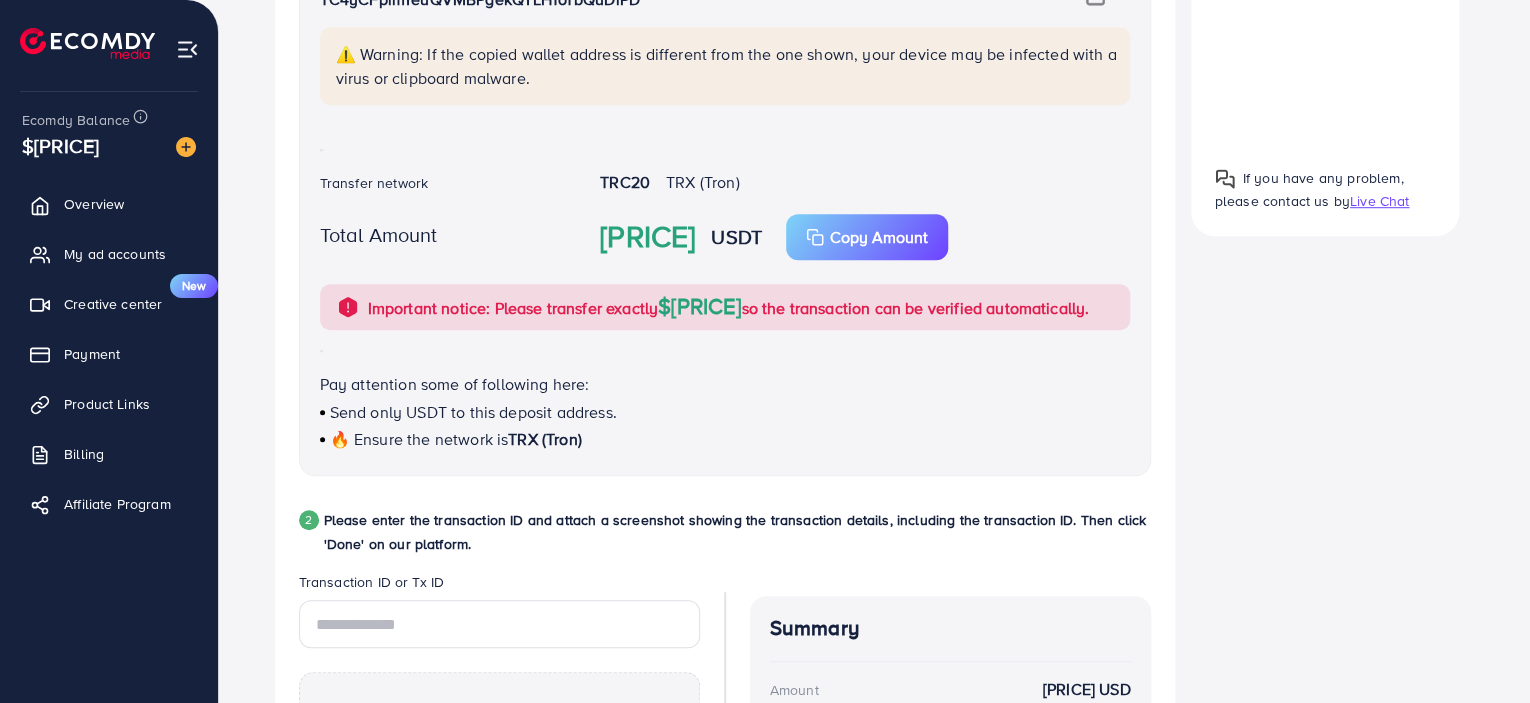 scroll, scrollTop: 812, scrollLeft: 0, axis: vertical 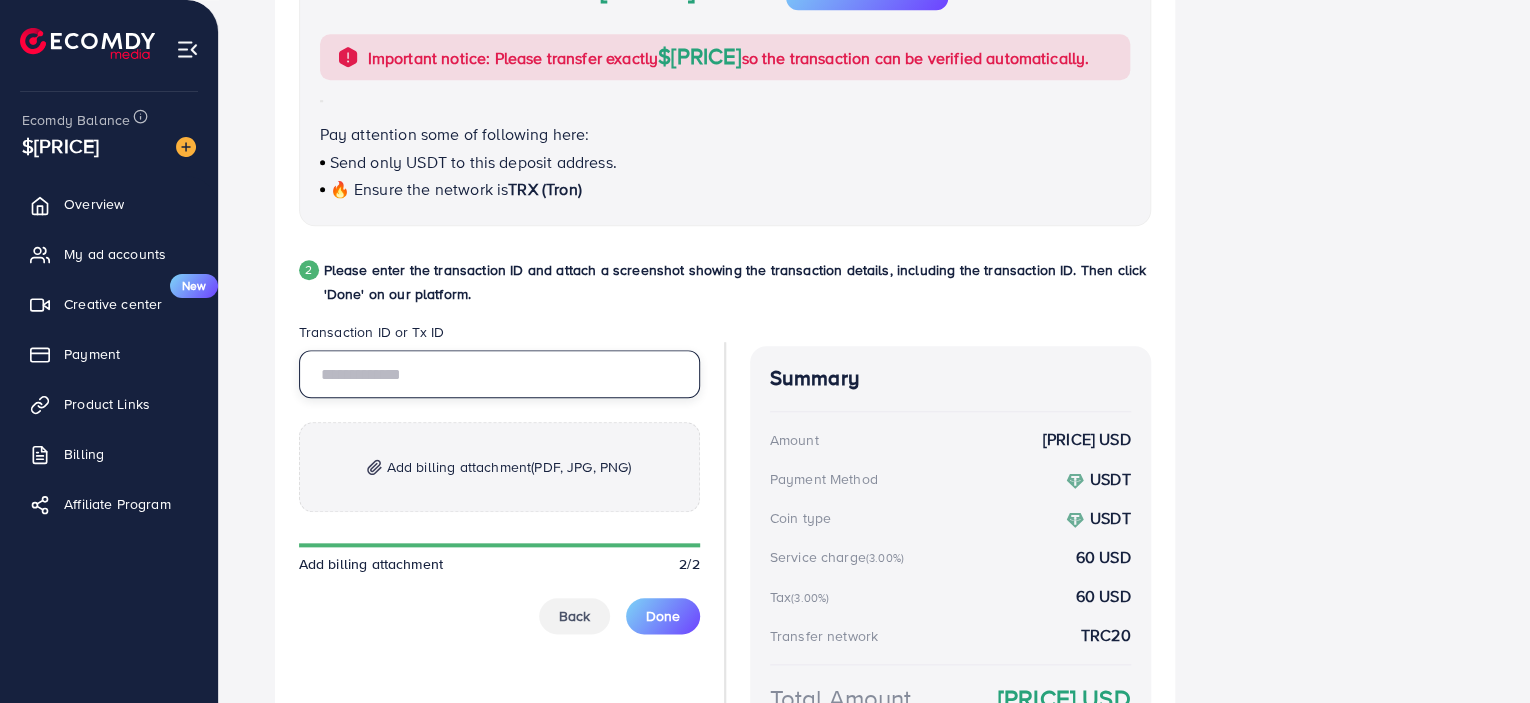 click at bounding box center [499, 374] 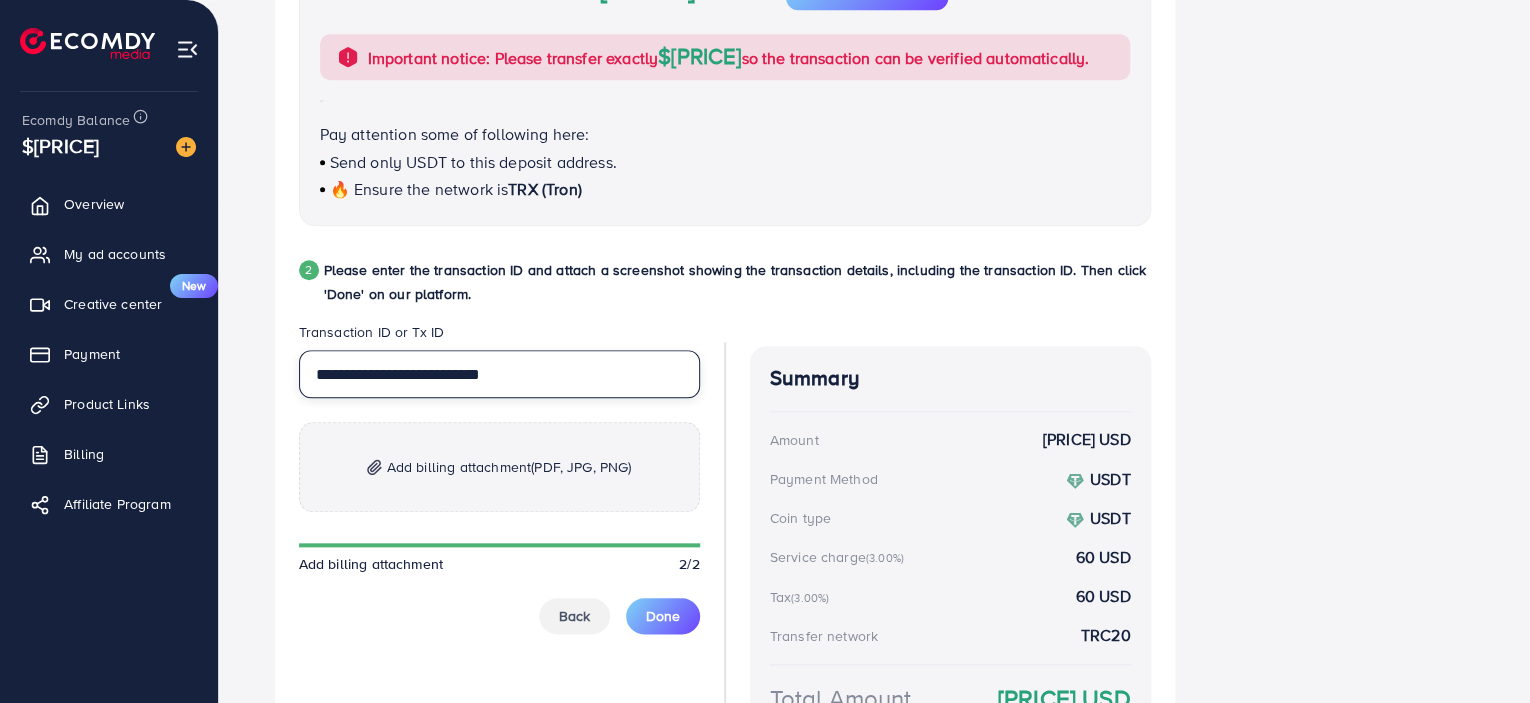 type on "**********" 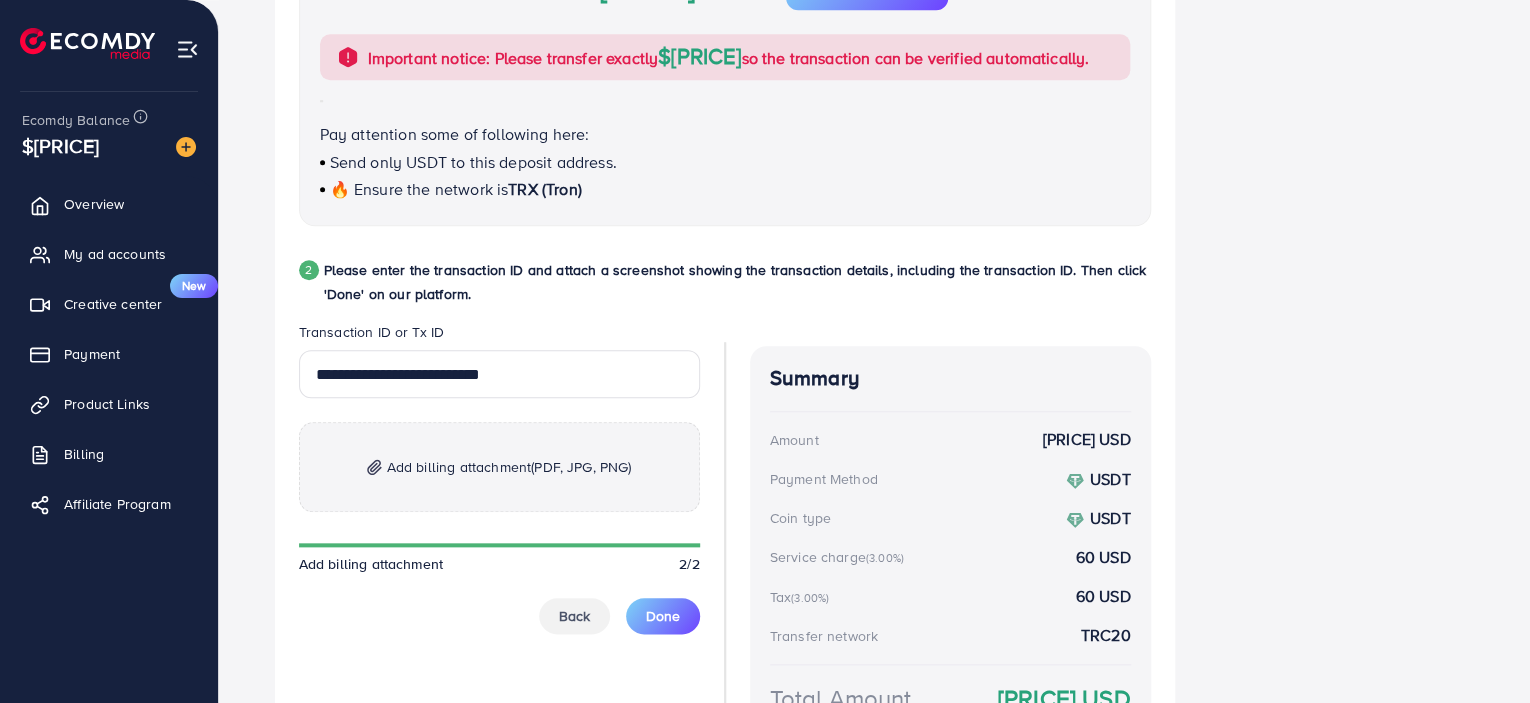 click on "Add billing attachment  (PDF, JPG, PNG)" at bounding box center [499, 467] 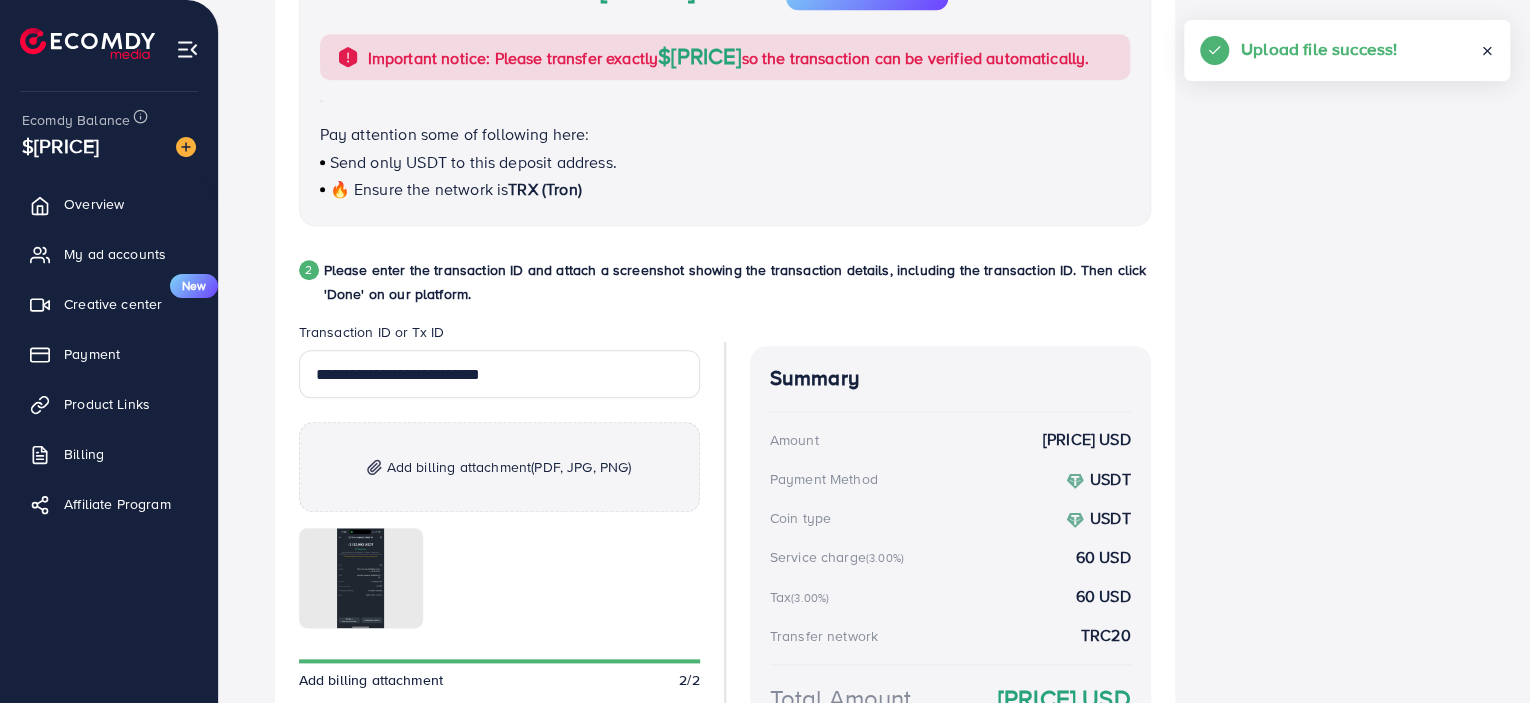 scroll, scrollTop: 1012, scrollLeft: 0, axis: vertical 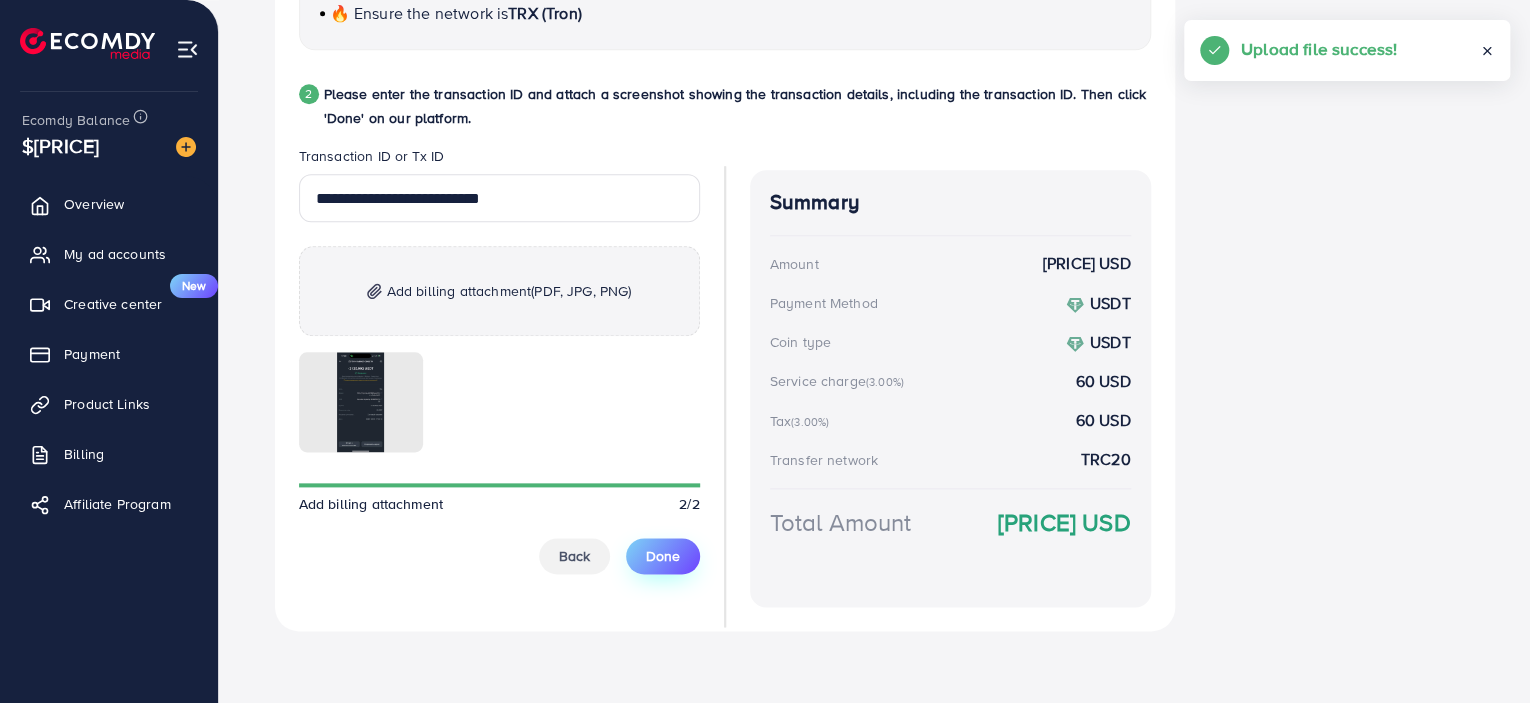 click on "Done" at bounding box center (663, 556) 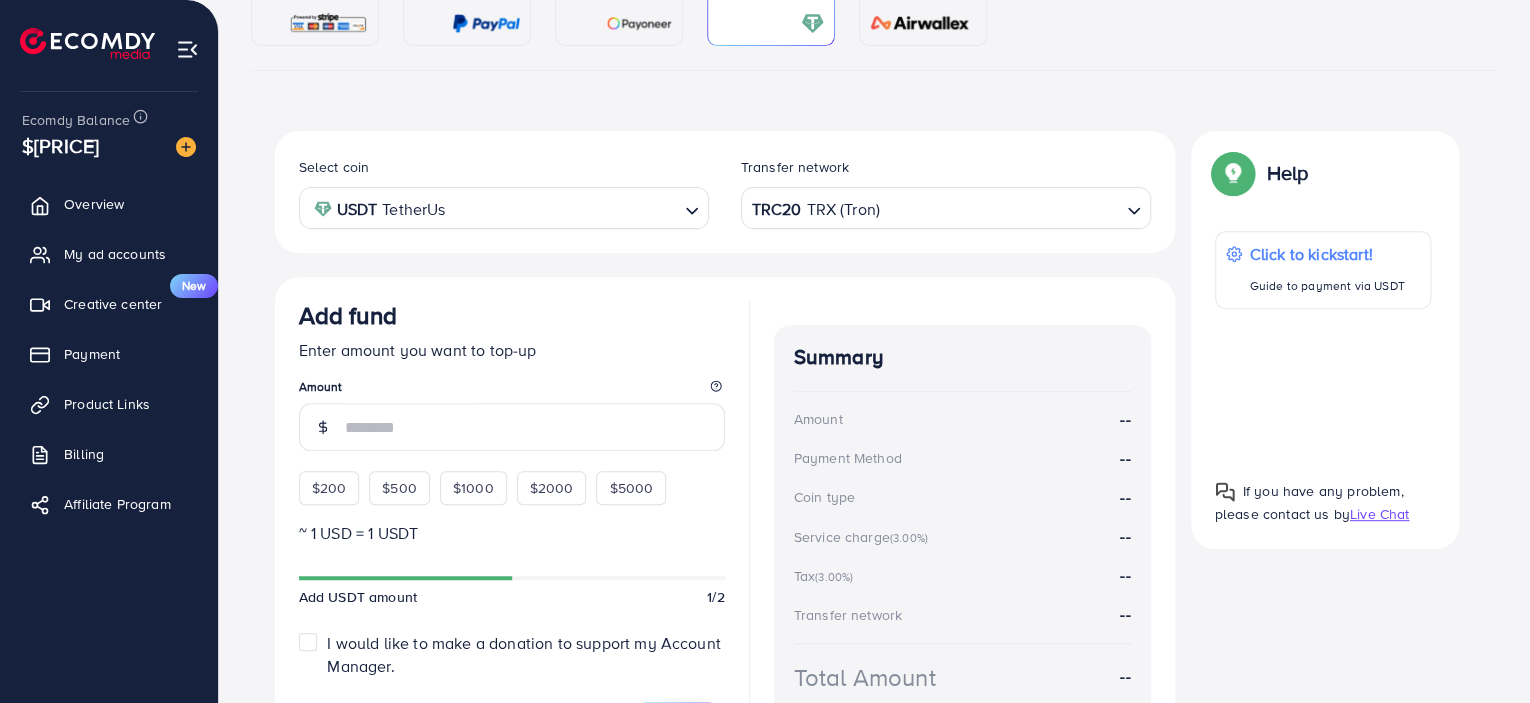 scroll, scrollTop: 300, scrollLeft: 0, axis: vertical 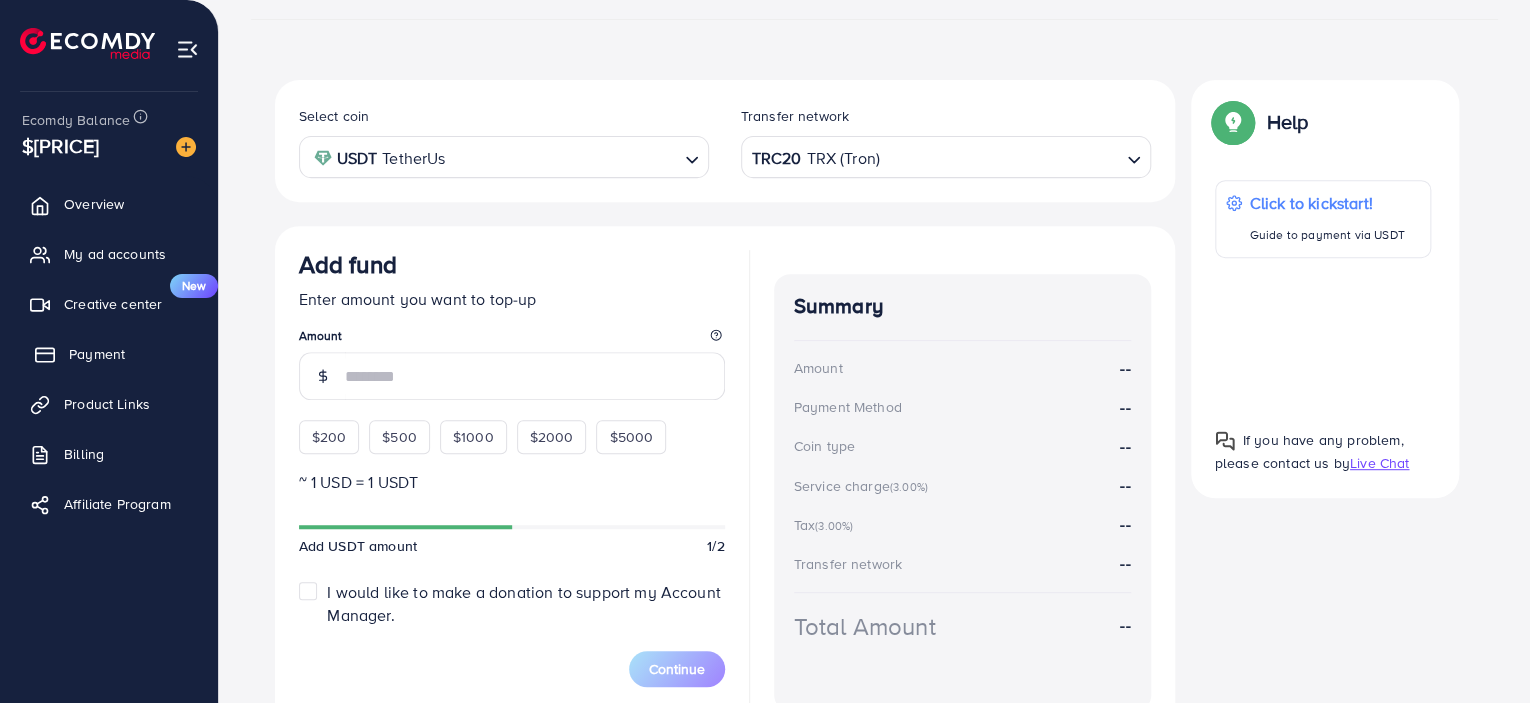 click on "Payment" at bounding box center (97, 354) 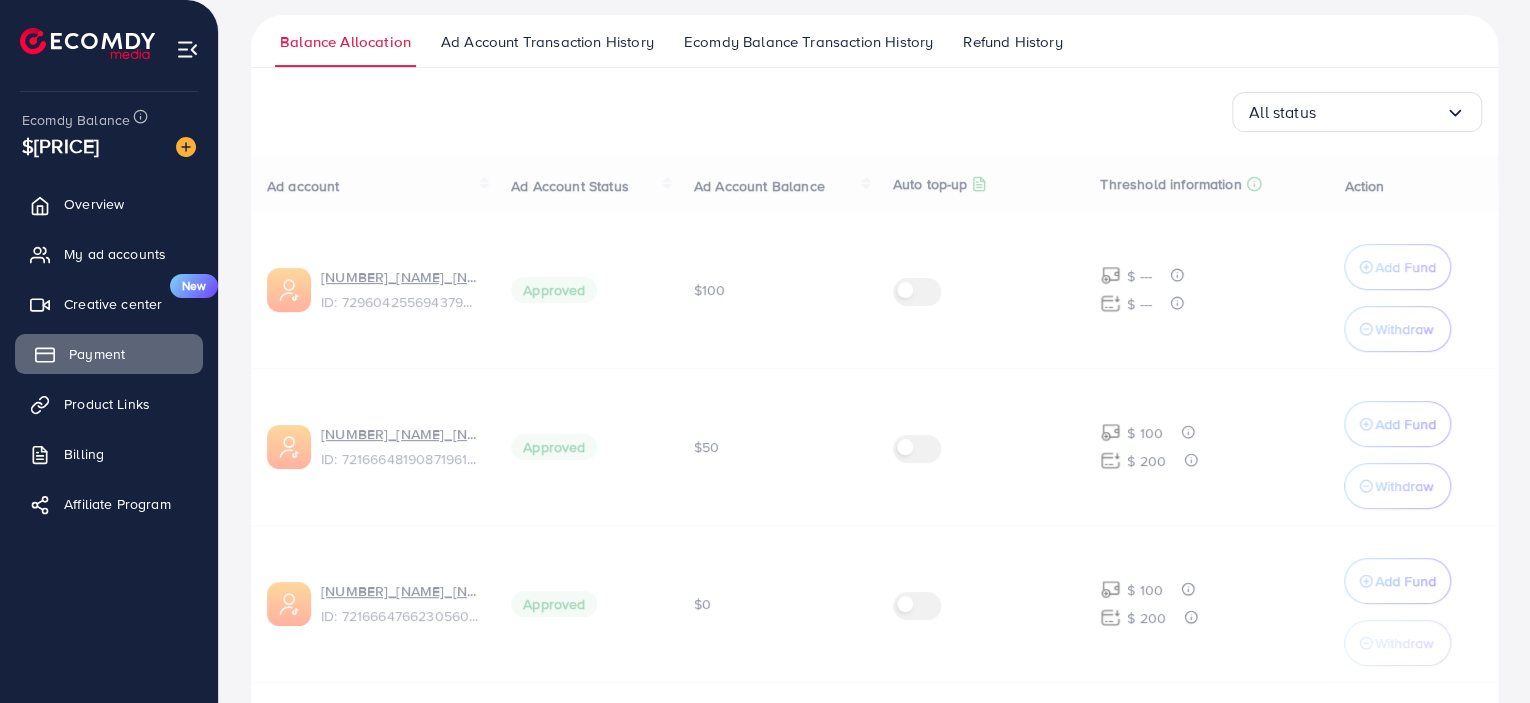 scroll, scrollTop: 0, scrollLeft: 0, axis: both 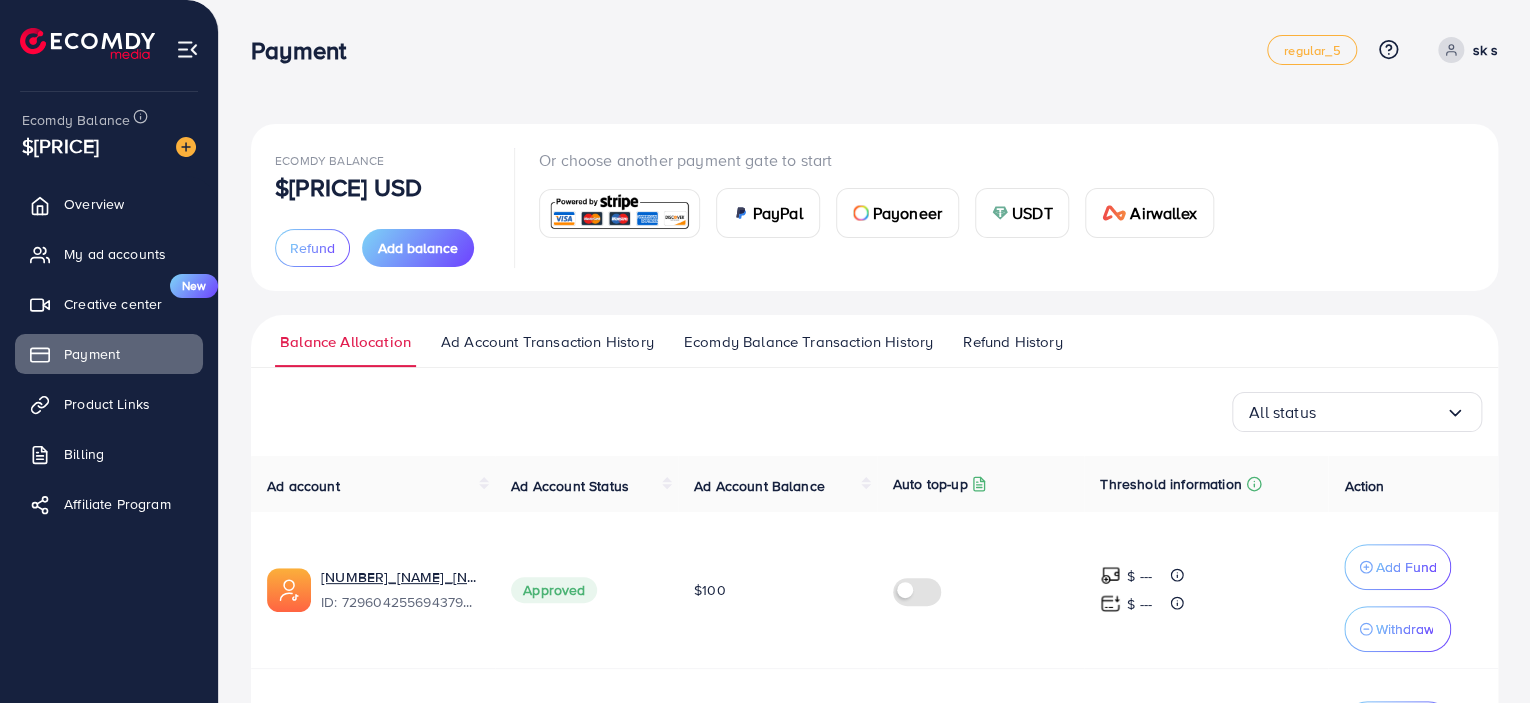 click on "Ecomdy Balance Transaction History" at bounding box center [808, 342] 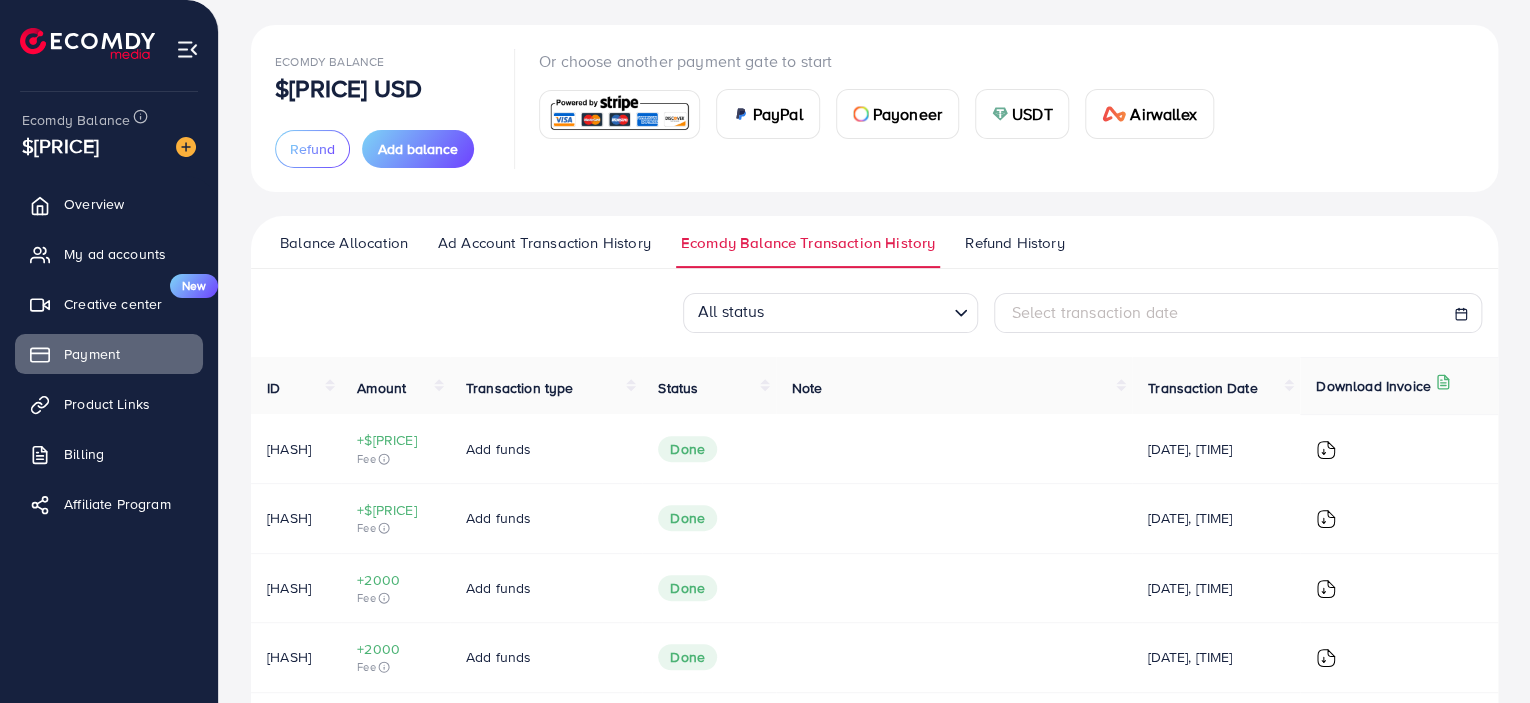 scroll, scrollTop: 100, scrollLeft: 0, axis: vertical 